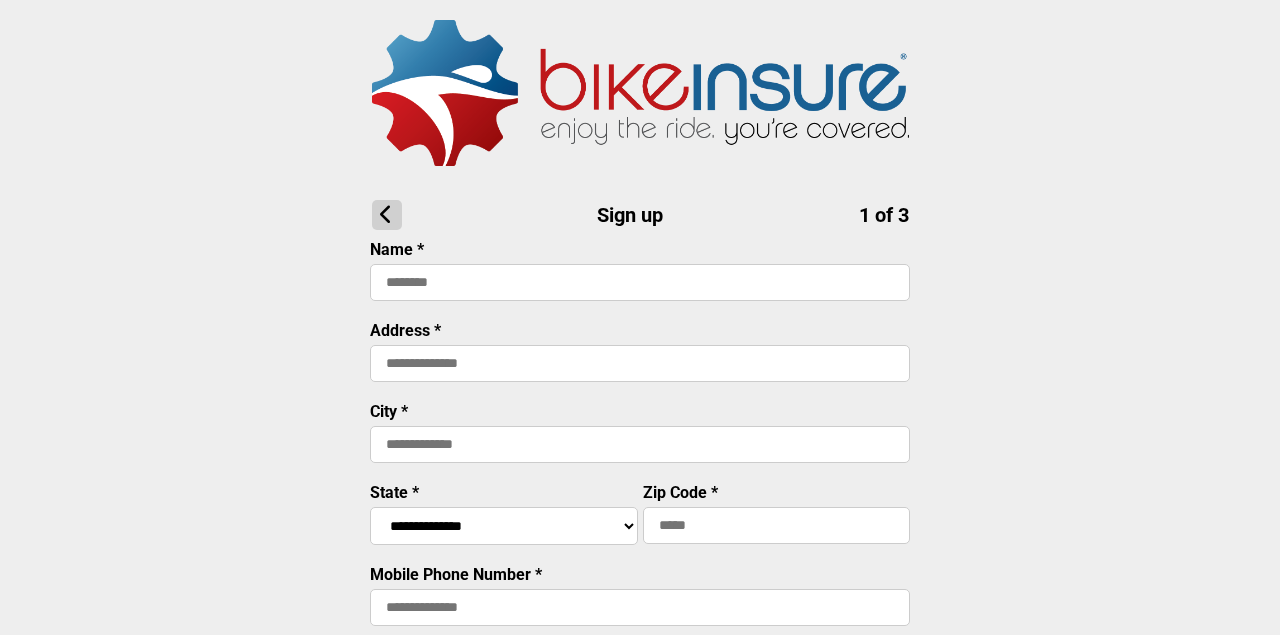 scroll, scrollTop: 0, scrollLeft: 0, axis: both 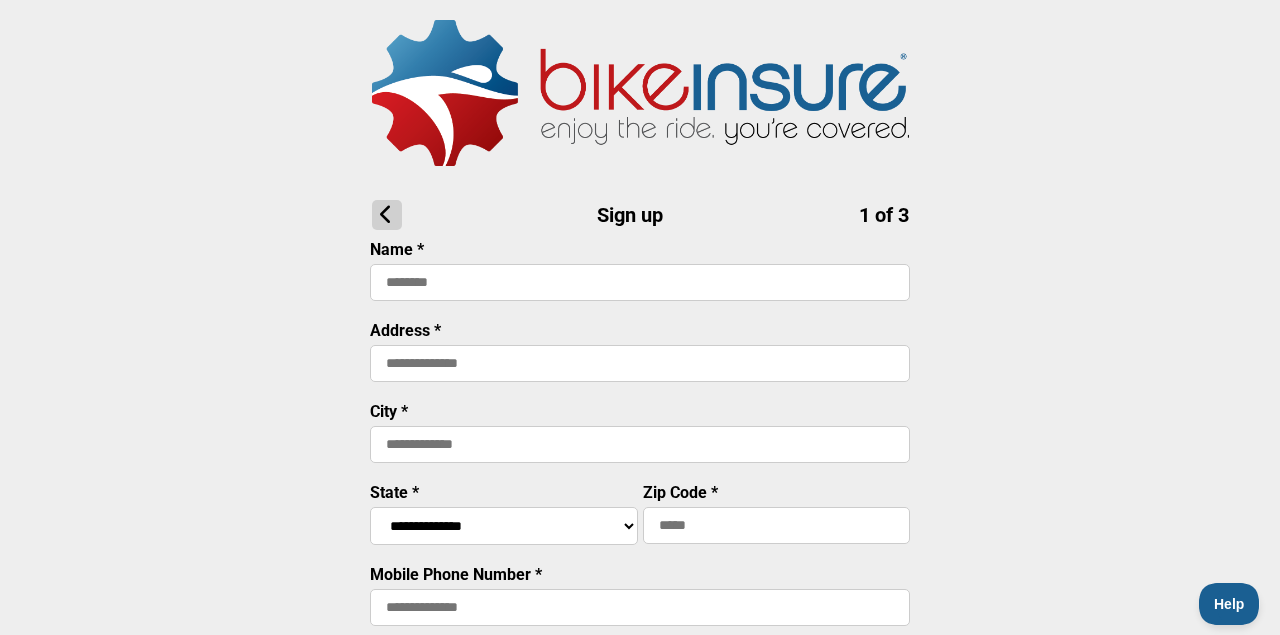 click at bounding box center (640, 282) 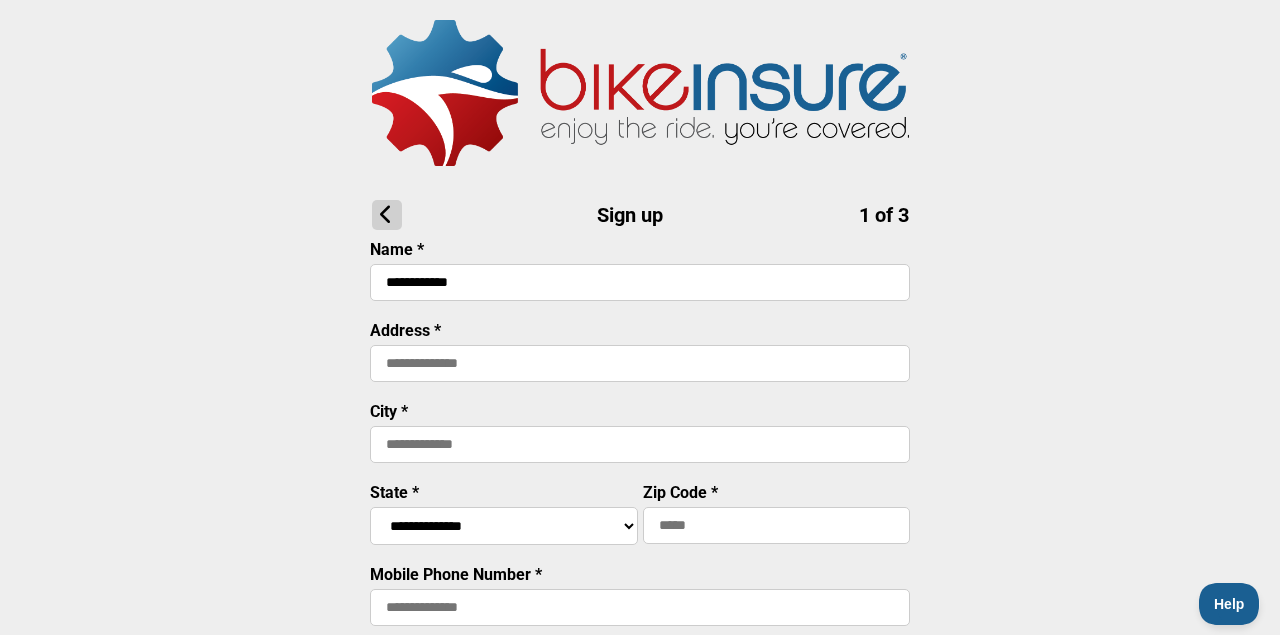 type on "**********" 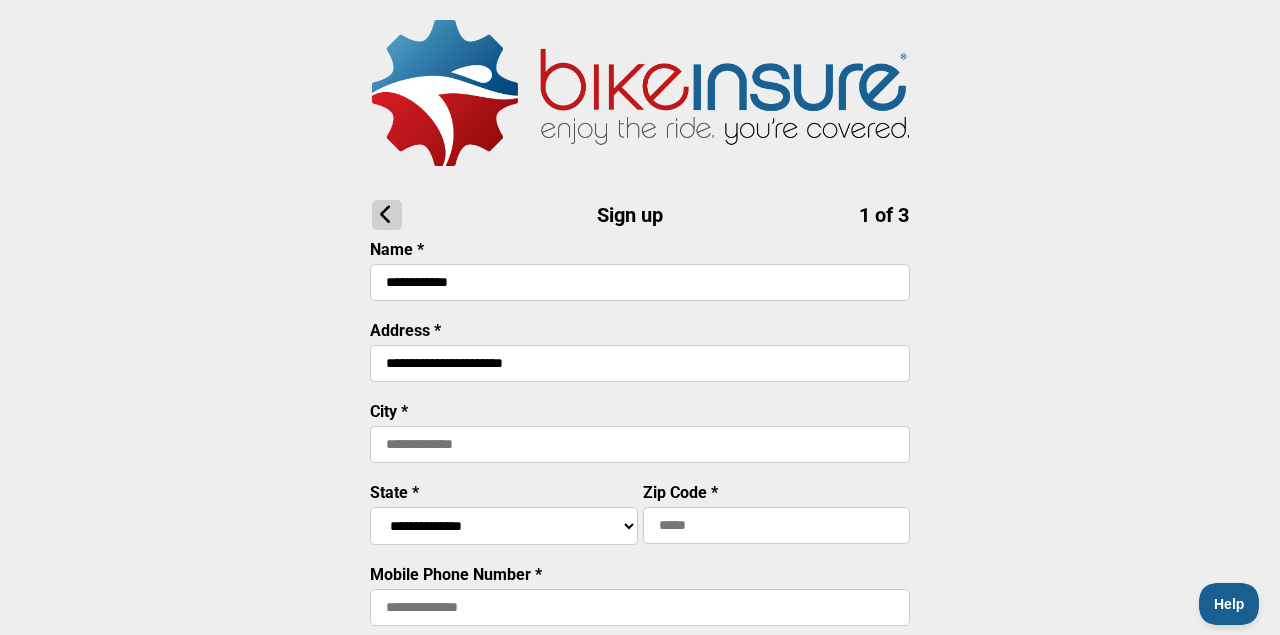 type on "**********" 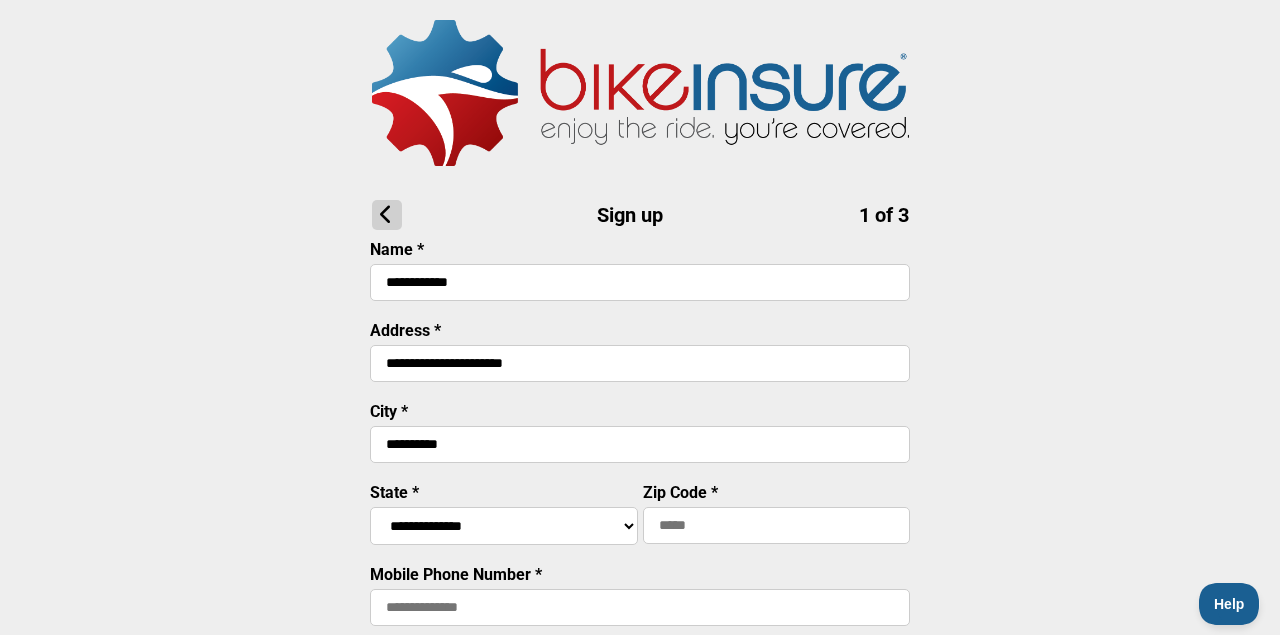 type on "**********" 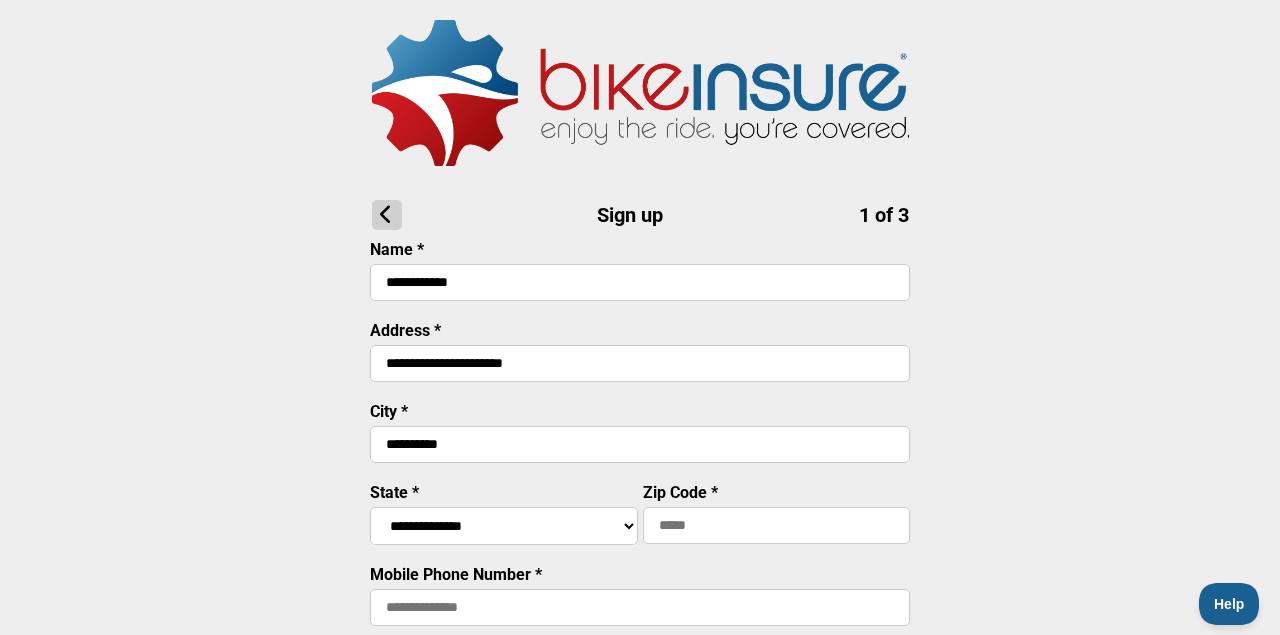 click on "**********" at bounding box center (504, 526) 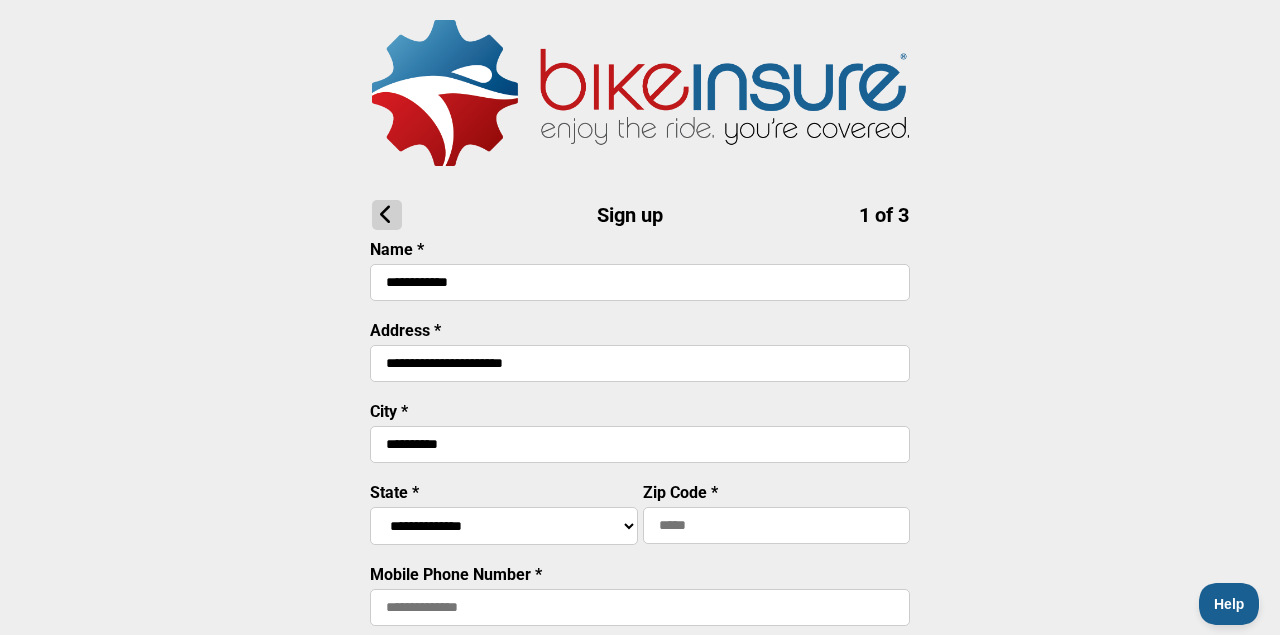 select on "****" 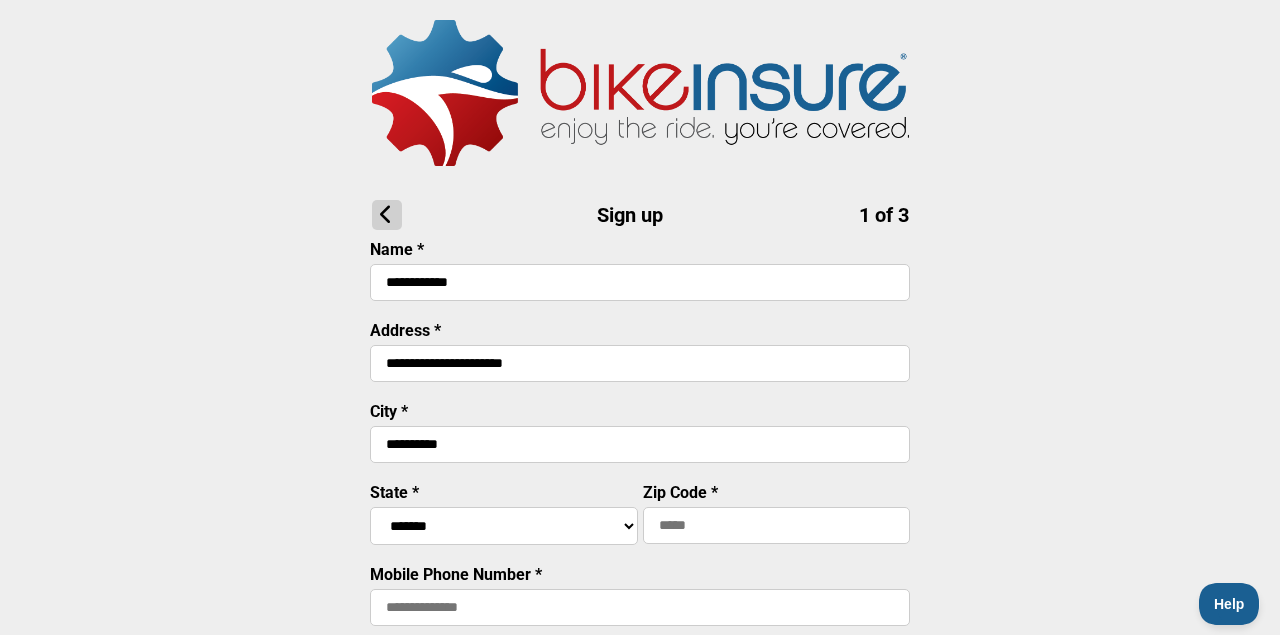 click at bounding box center [777, 525] 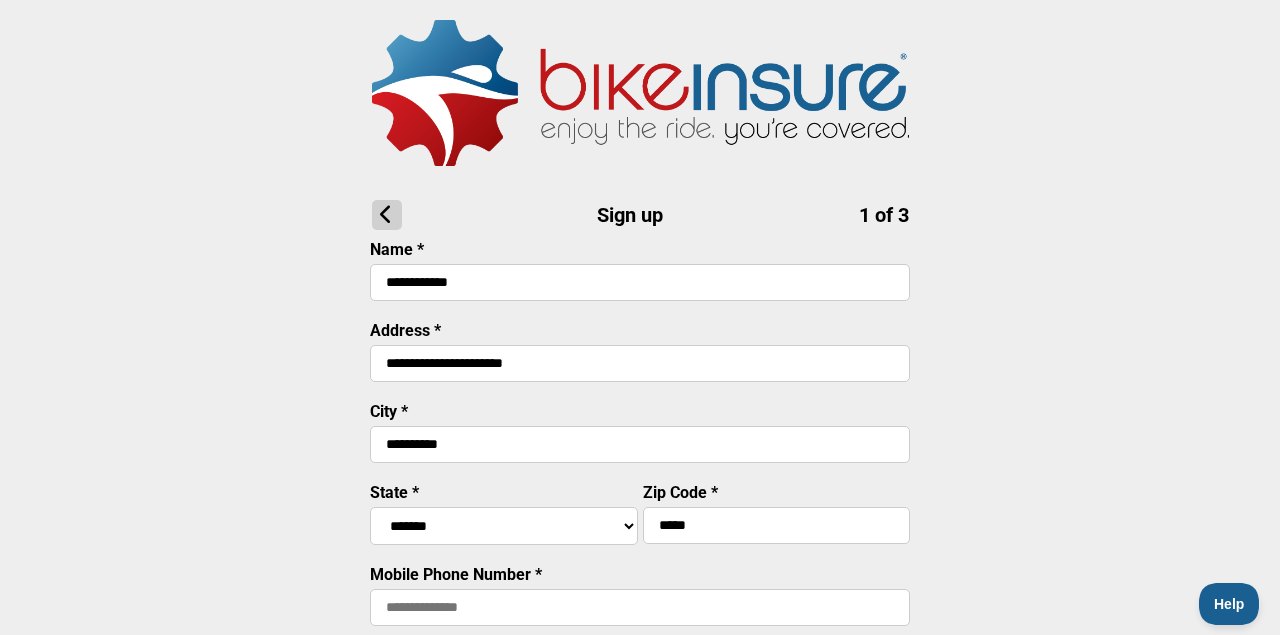type on "*****" 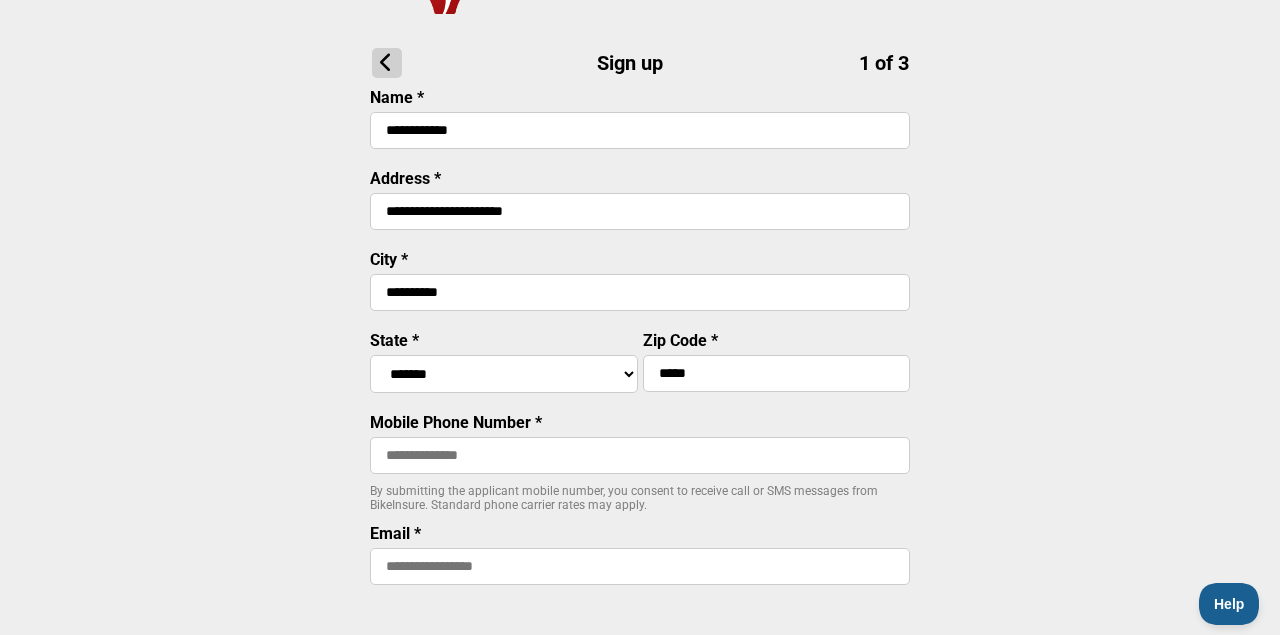 scroll, scrollTop: 180, scrollLeft: 0, axis: vertical 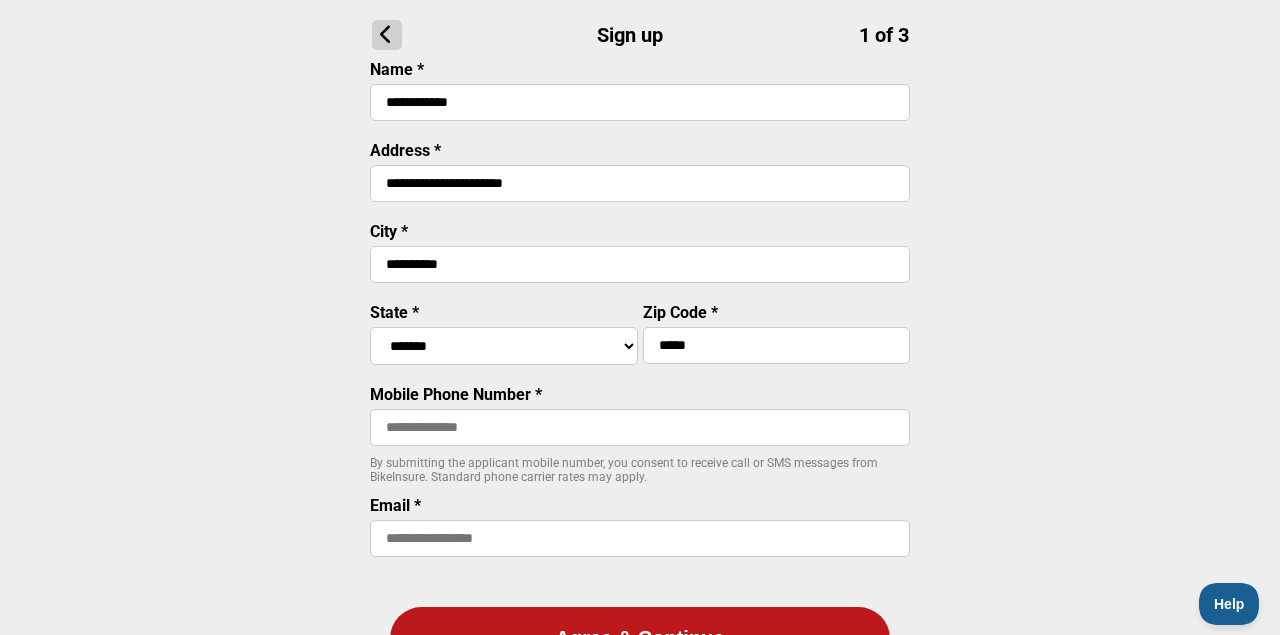 click at bounding box center [640, 427] 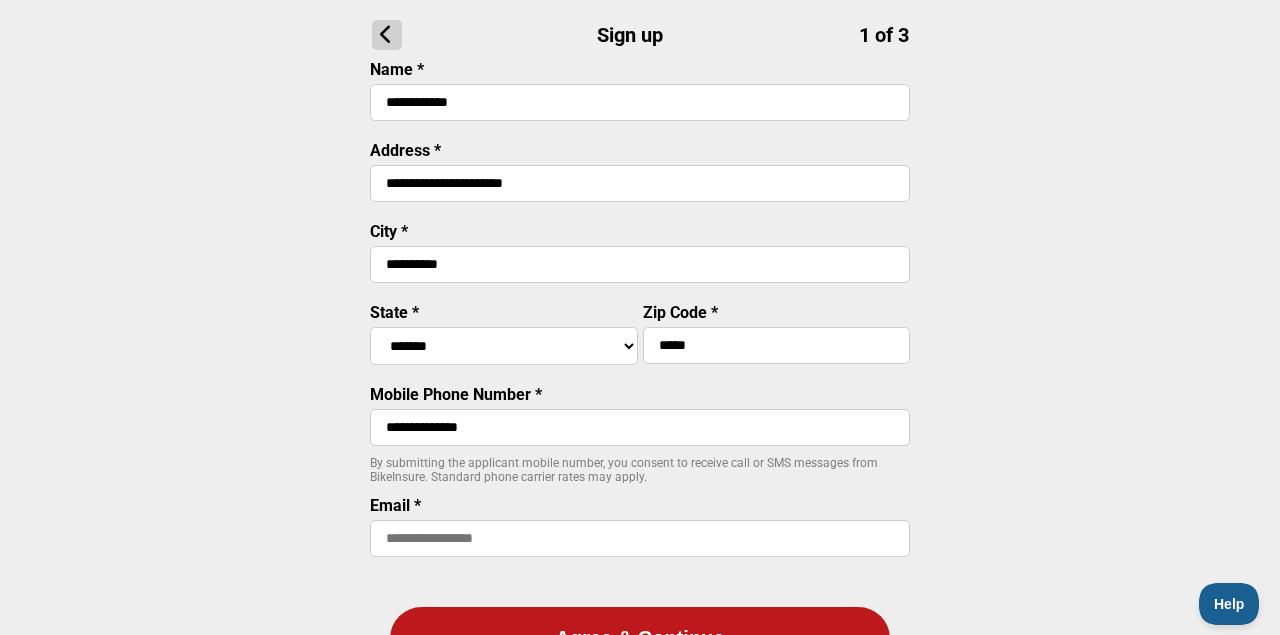 type on "**********" 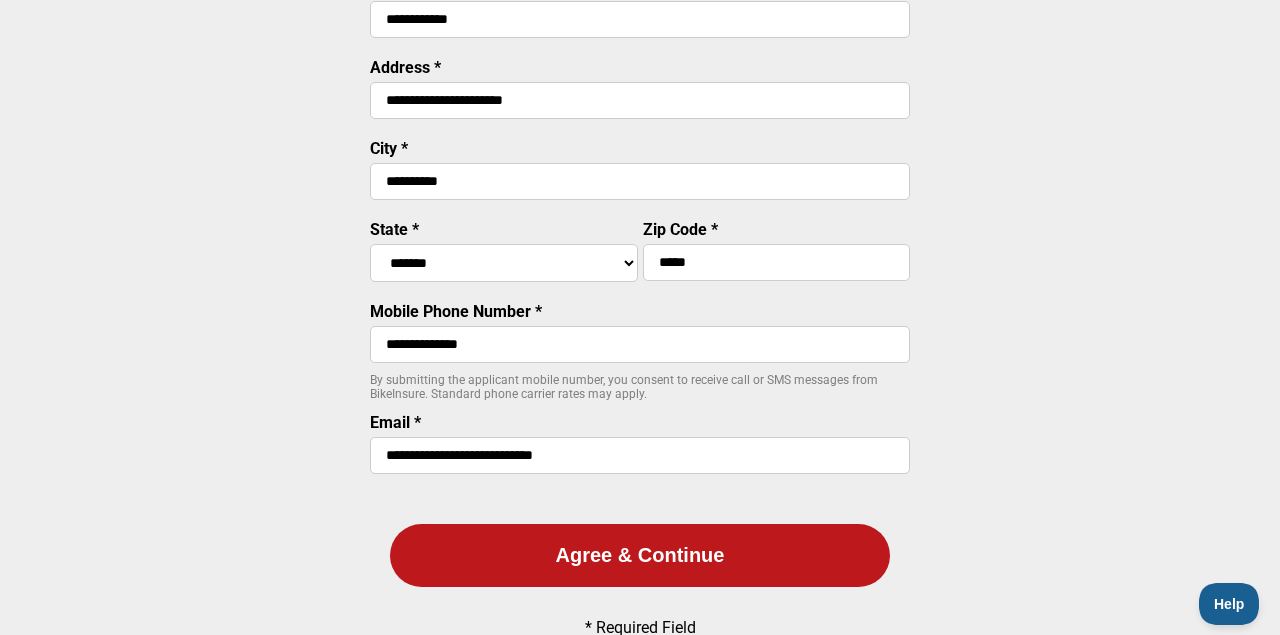 scroll, scrollTop: 297, scrollLeft: 0, axis: vertical 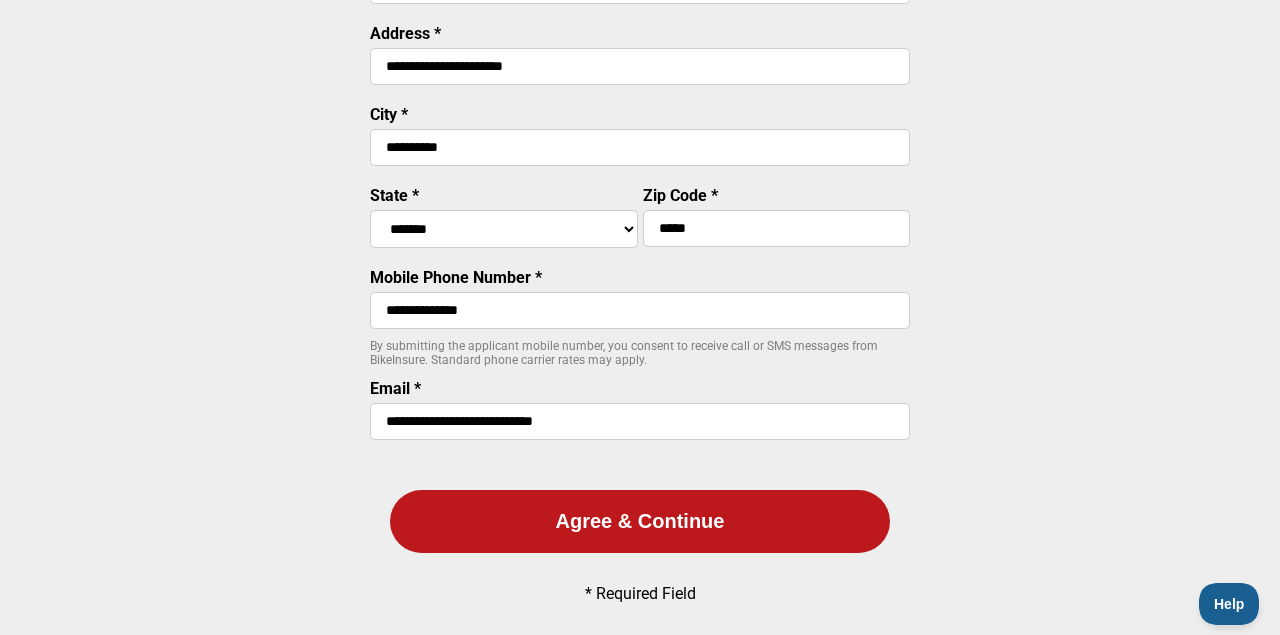 type on "**********" 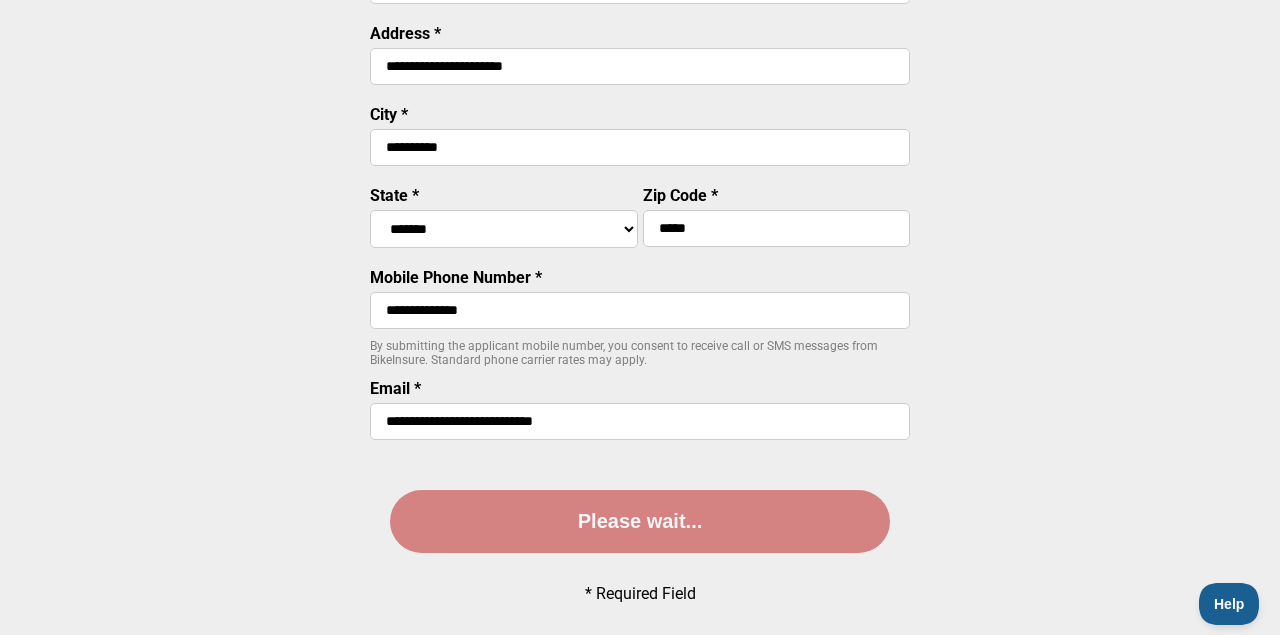 scroll, scrollTop: 0, scrollLeft: 0, axis: both 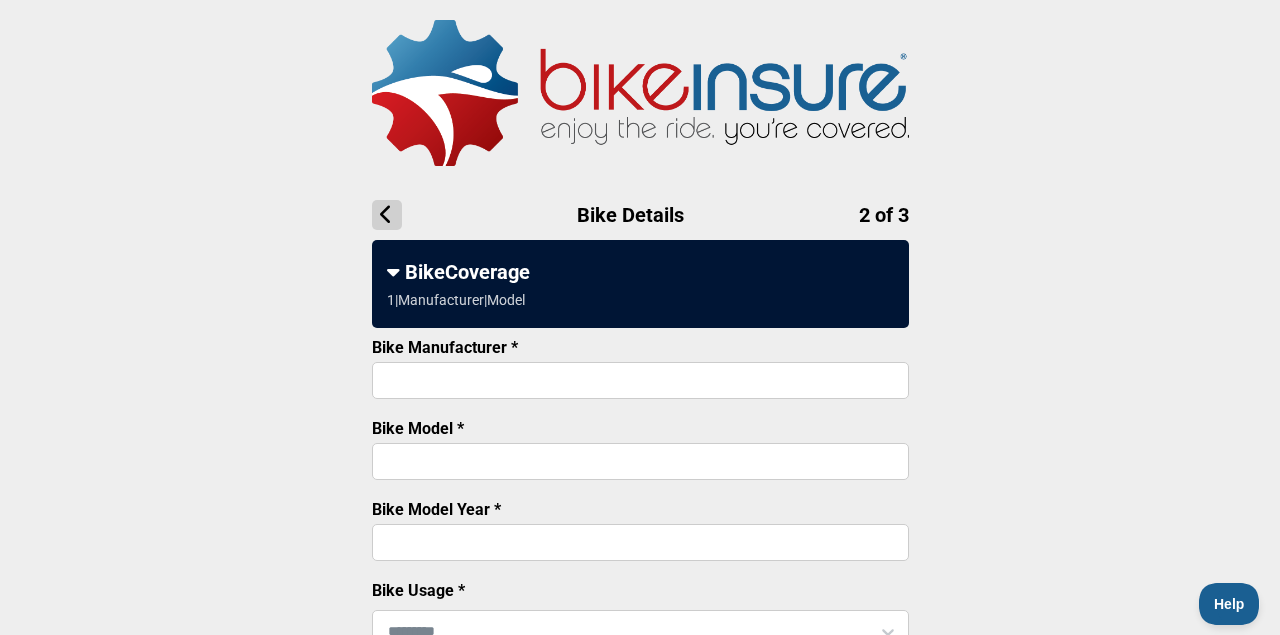 click on "Bike Manufacturer   *       Bike Model   *       Bike Model Year   *       Bike Usage   *                           Bike Purchase Price   *       Bike Serial Number         List Bike Accessories       Please enter each non-stock bike accessory on a separate line   Is The Bike Financed?   *           No                 BikeInsure Plan Options *  (select one)   Bike Coverage +    Theft Protect - $ 24.99 /mo.    Bike Coverage Only -  $16.99 /mo." at bounding box center [640, 775] 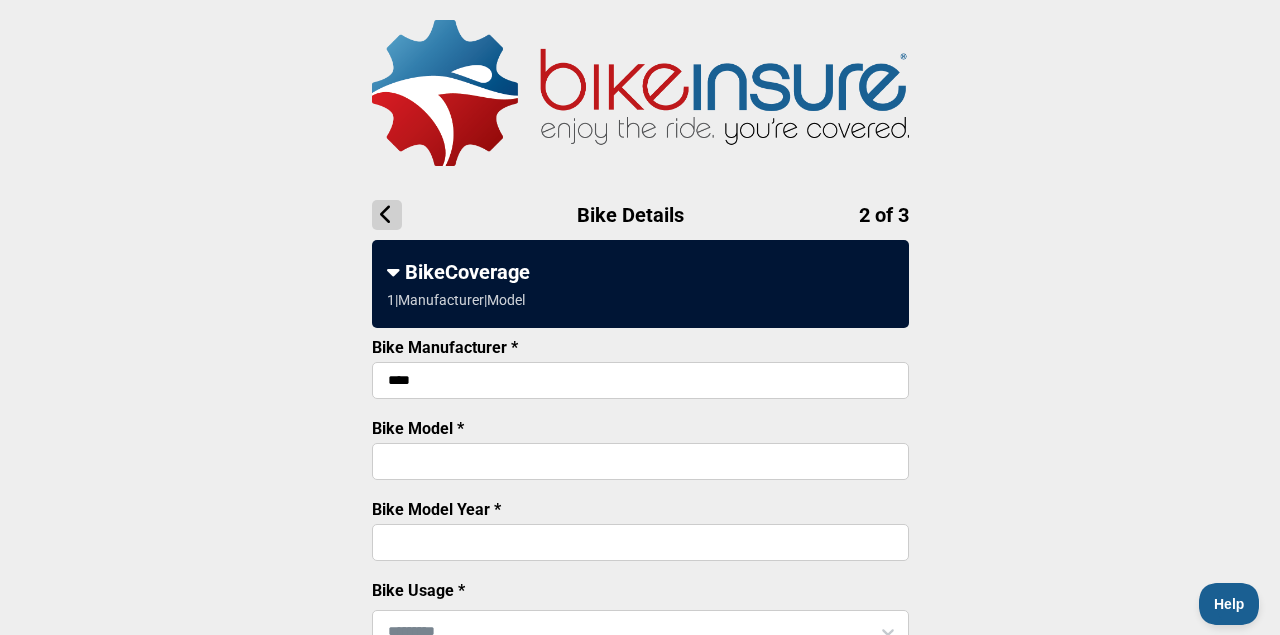 type on "****" 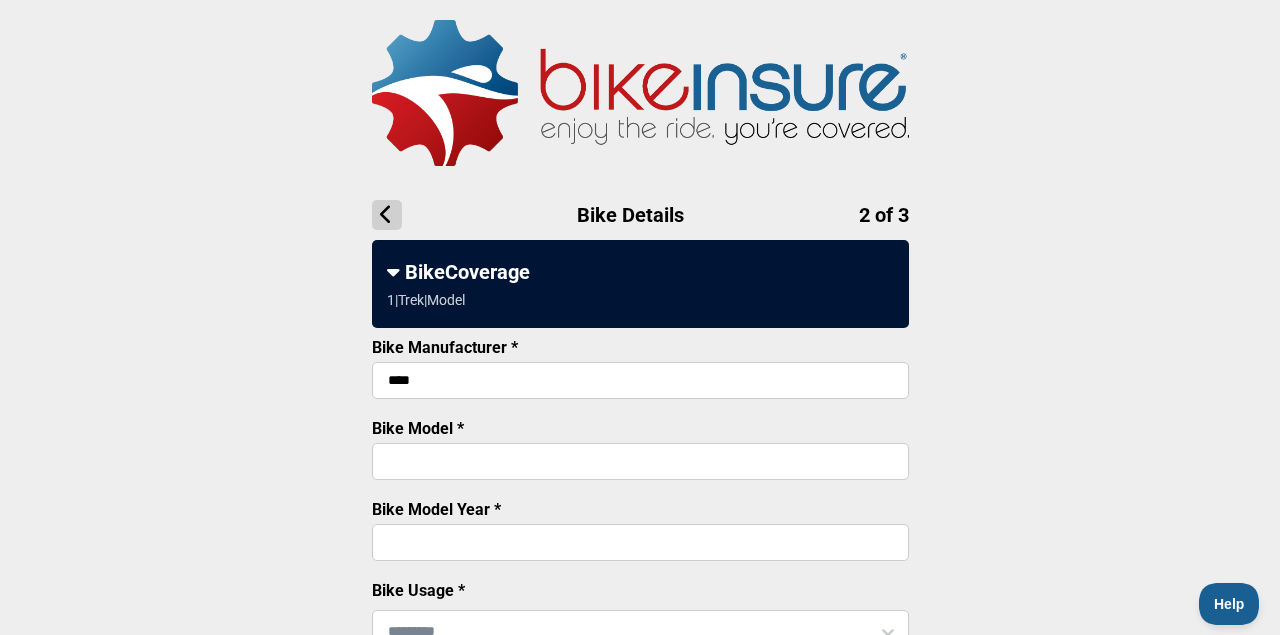 type on "*" 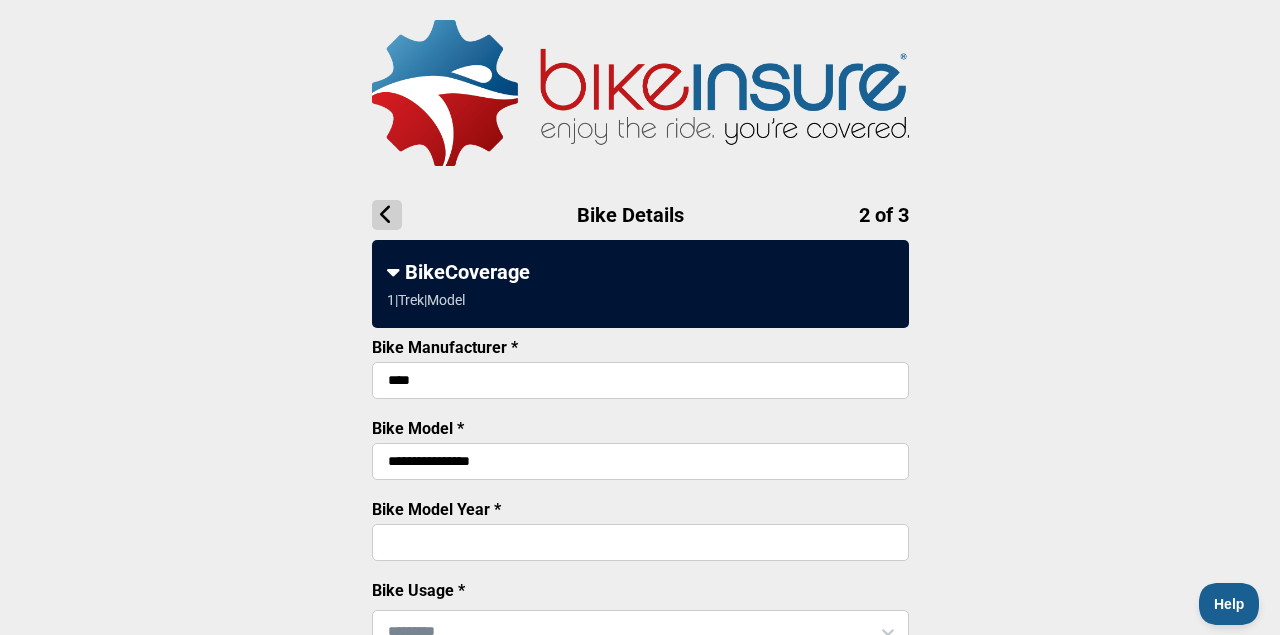 type on "**********" 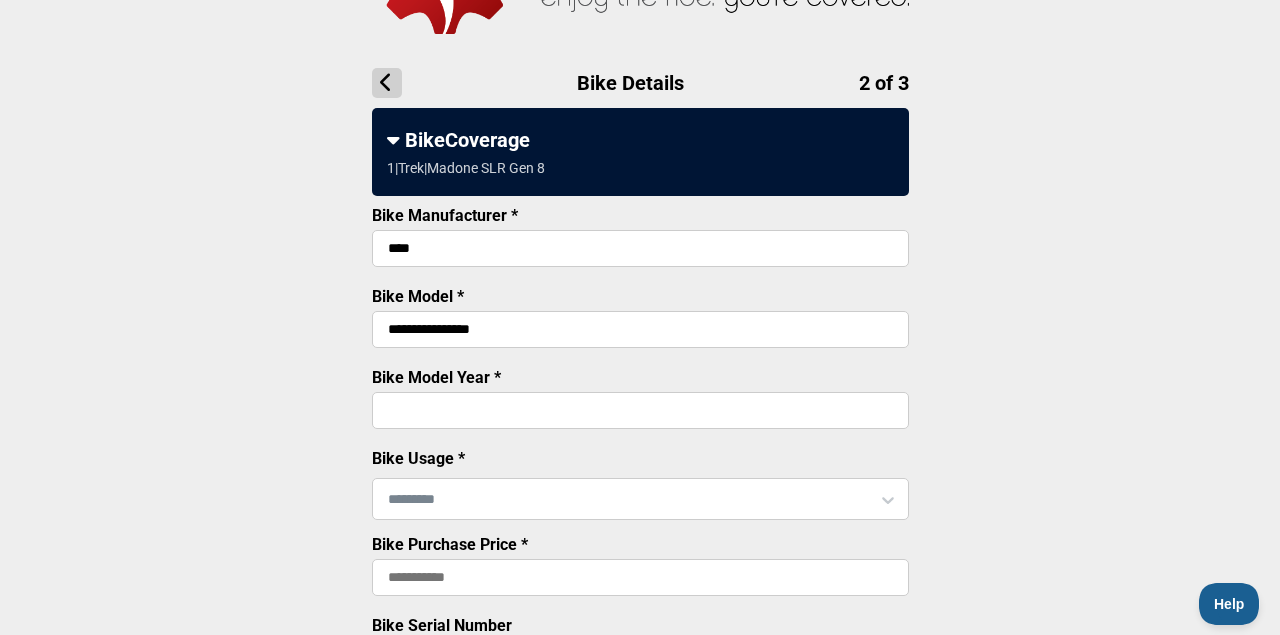 scroll, scrollTop: 213, scrollLeft: 0, axis: vertical 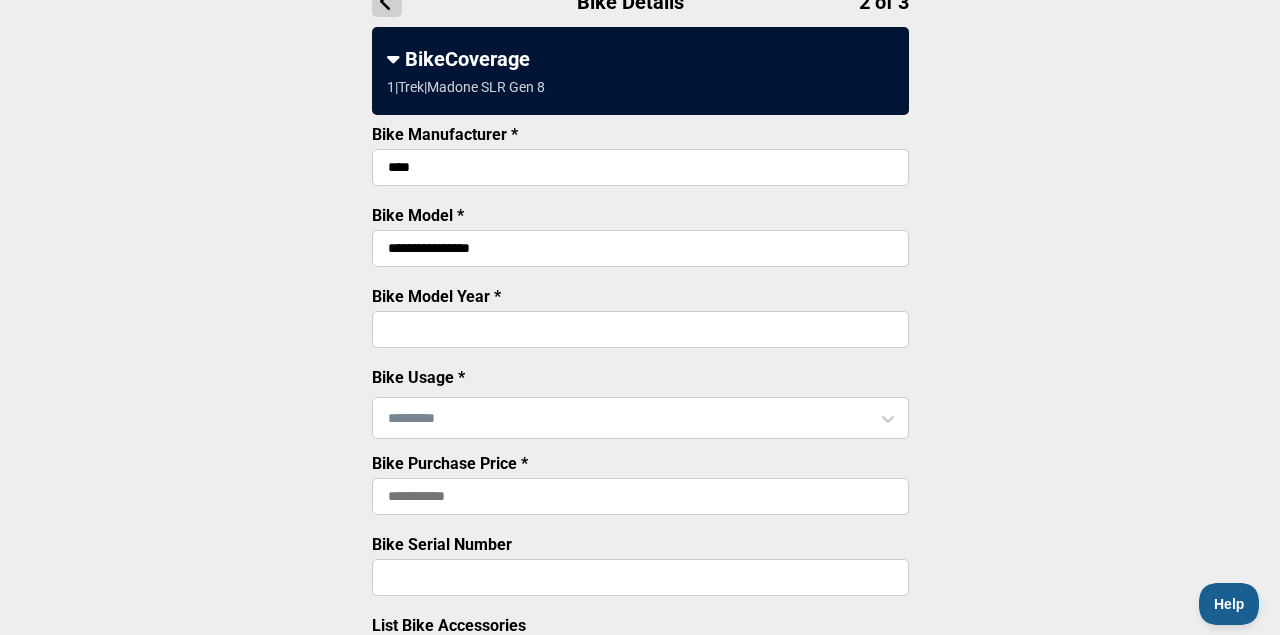 type on "****" 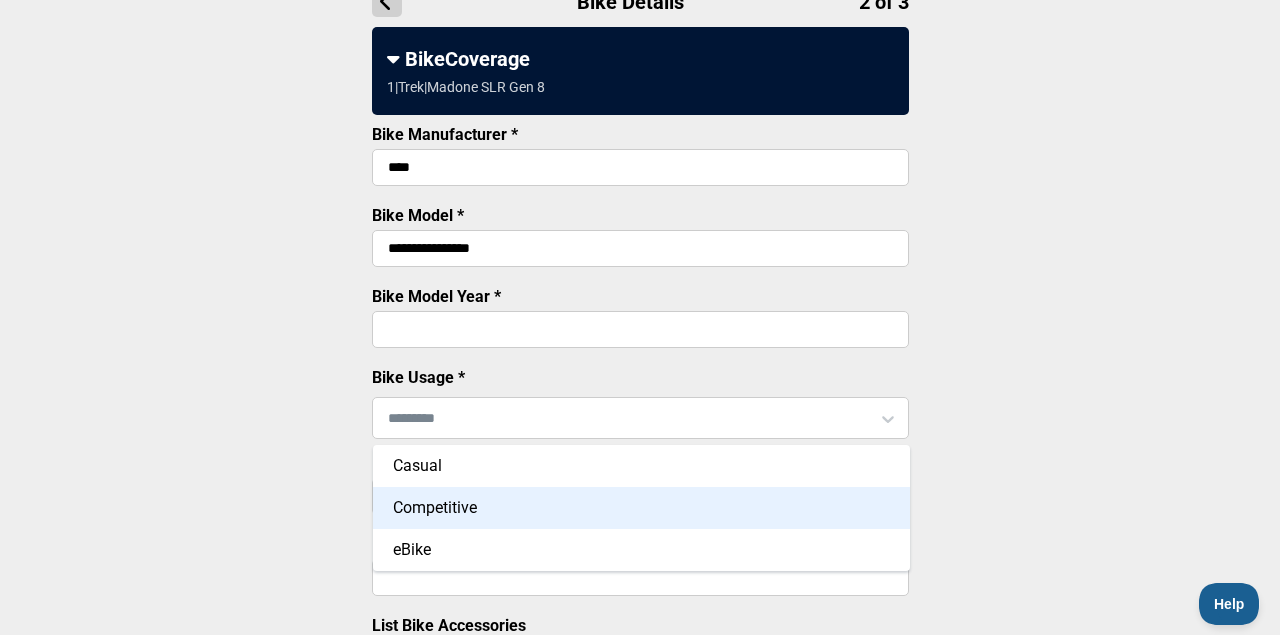 click on "Competitive" at bounding box center (641, 508) 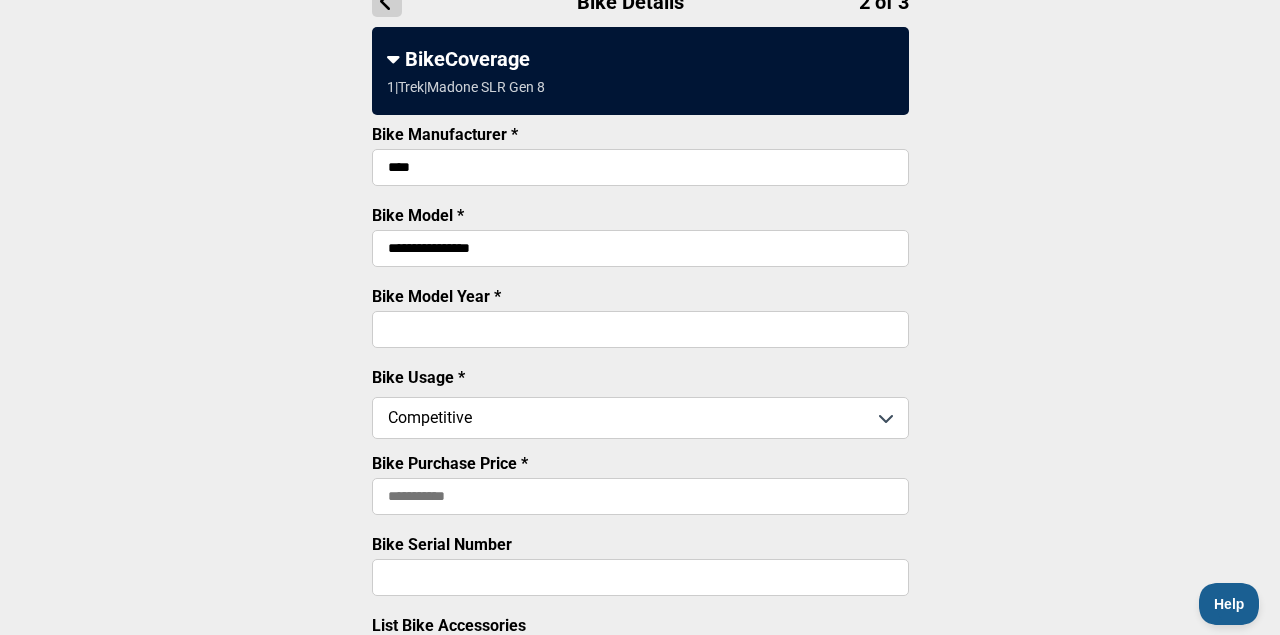 click on "Bike Purchase Price   *" at bounding box center (640, 496) 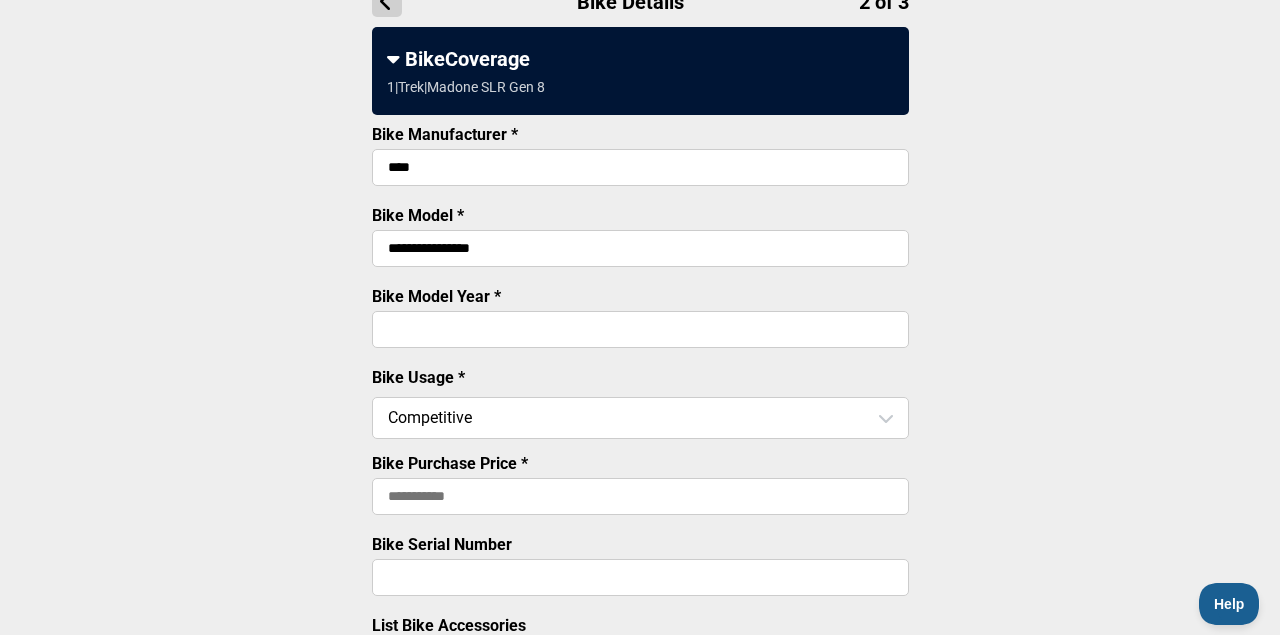 click on "Bike Purchase Price   *" at bounding box center [640, 487] 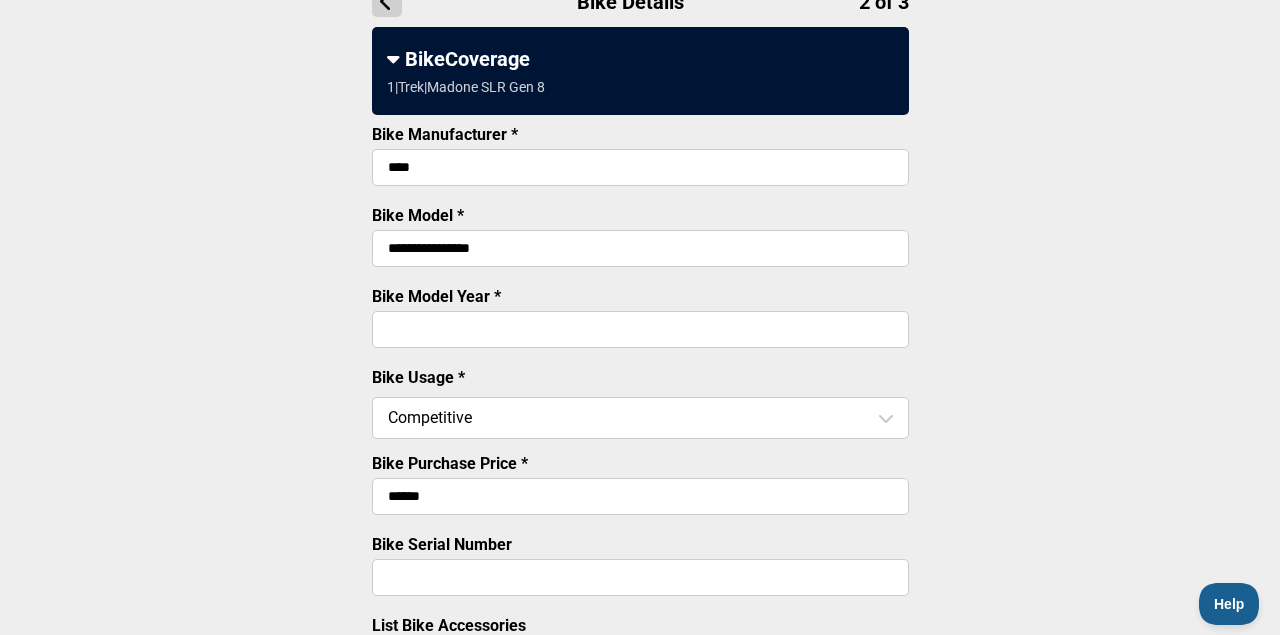 type on "******" 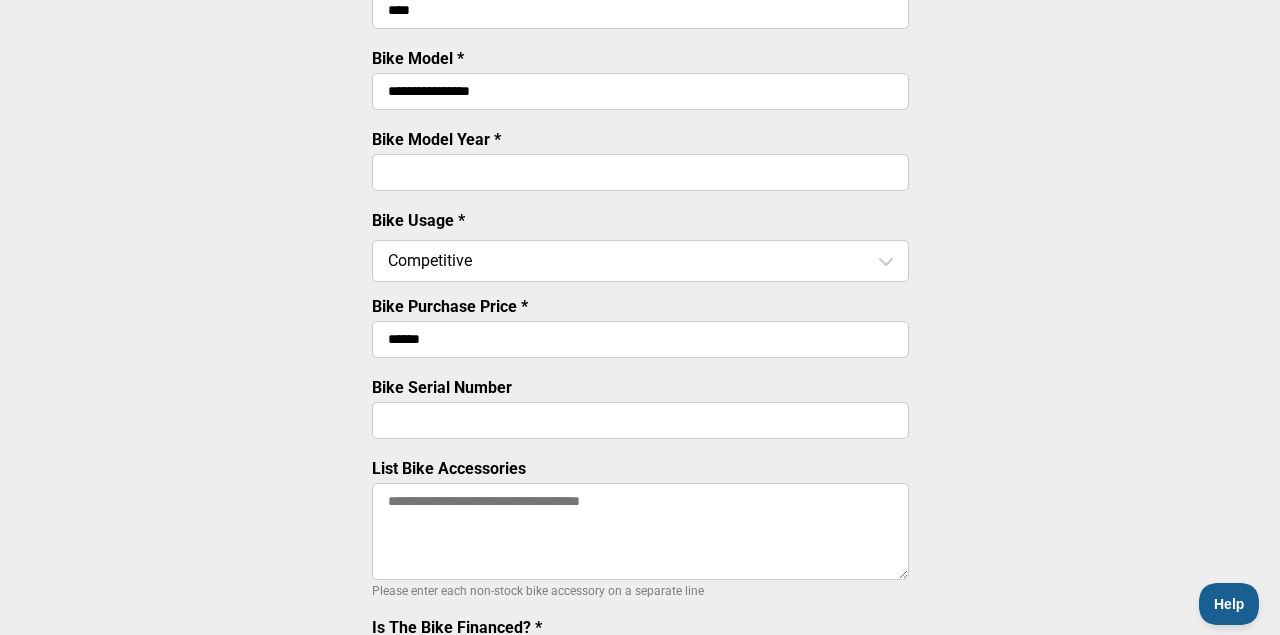 scroll, scrollTop: 375, scrollLeft: 0, axis: vertical 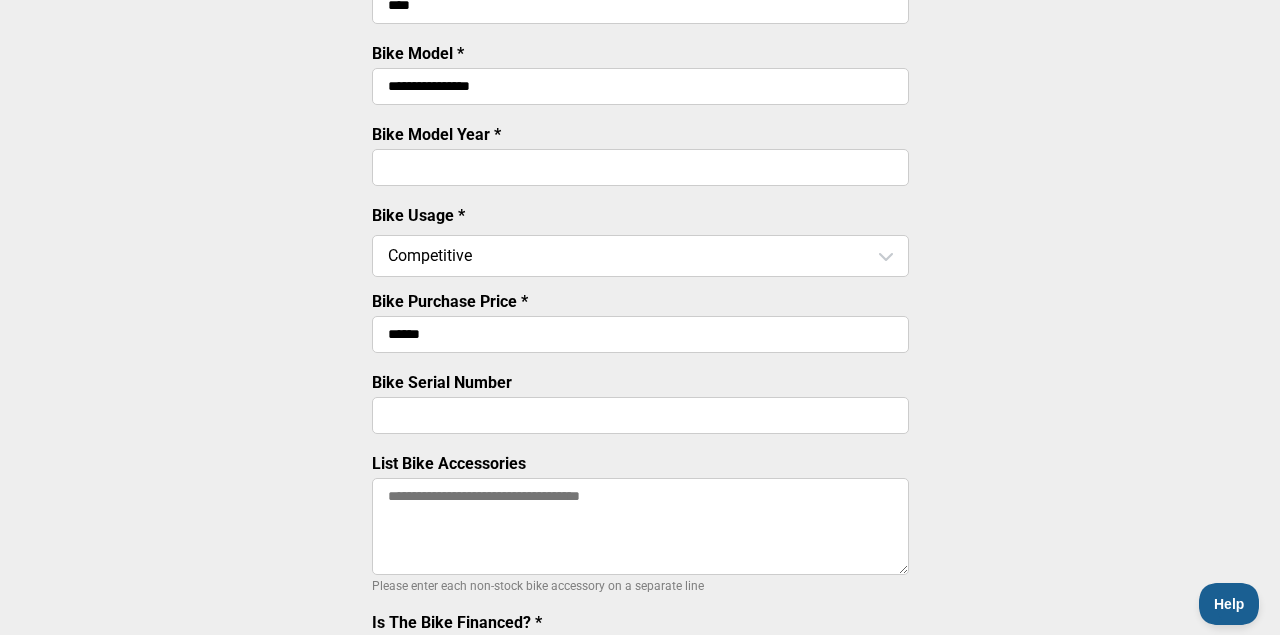 click on "Bike Serial Number" at bounding box center (640, 415) 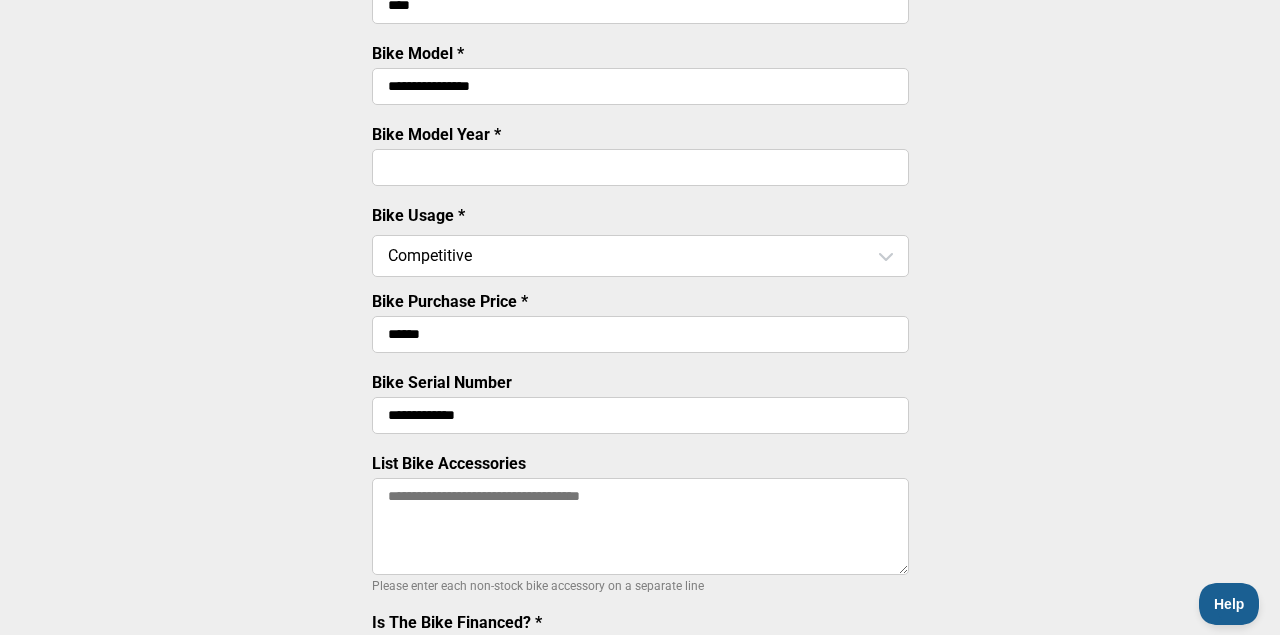 type on "**********" 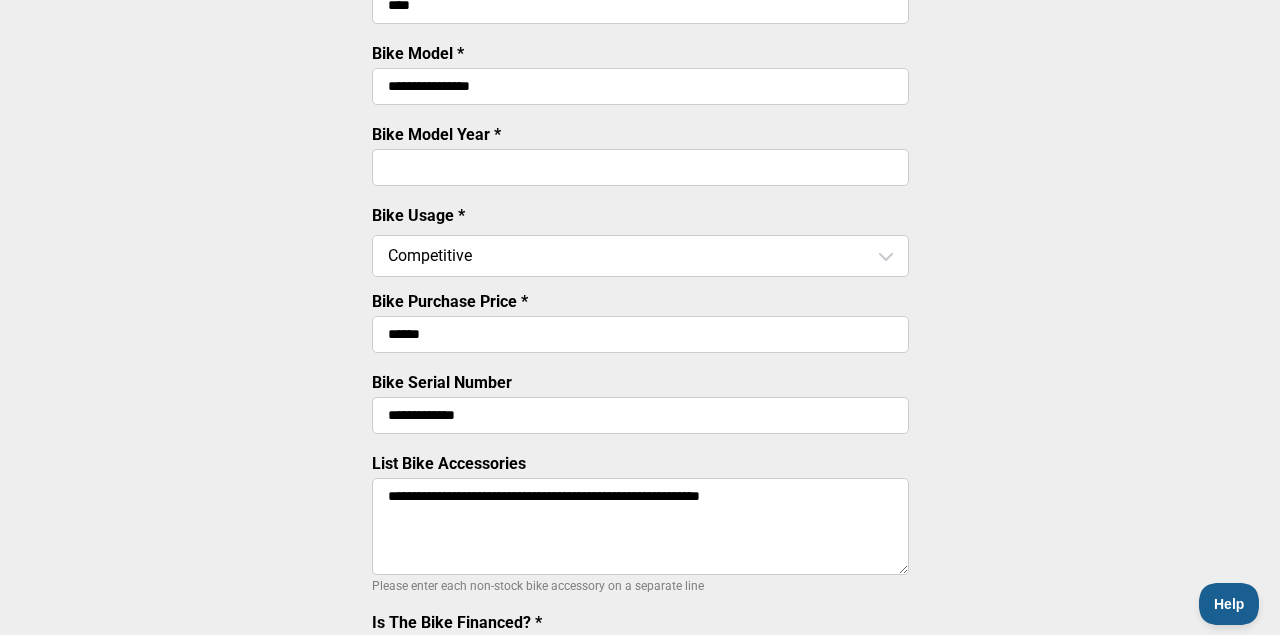 paste on "**********" 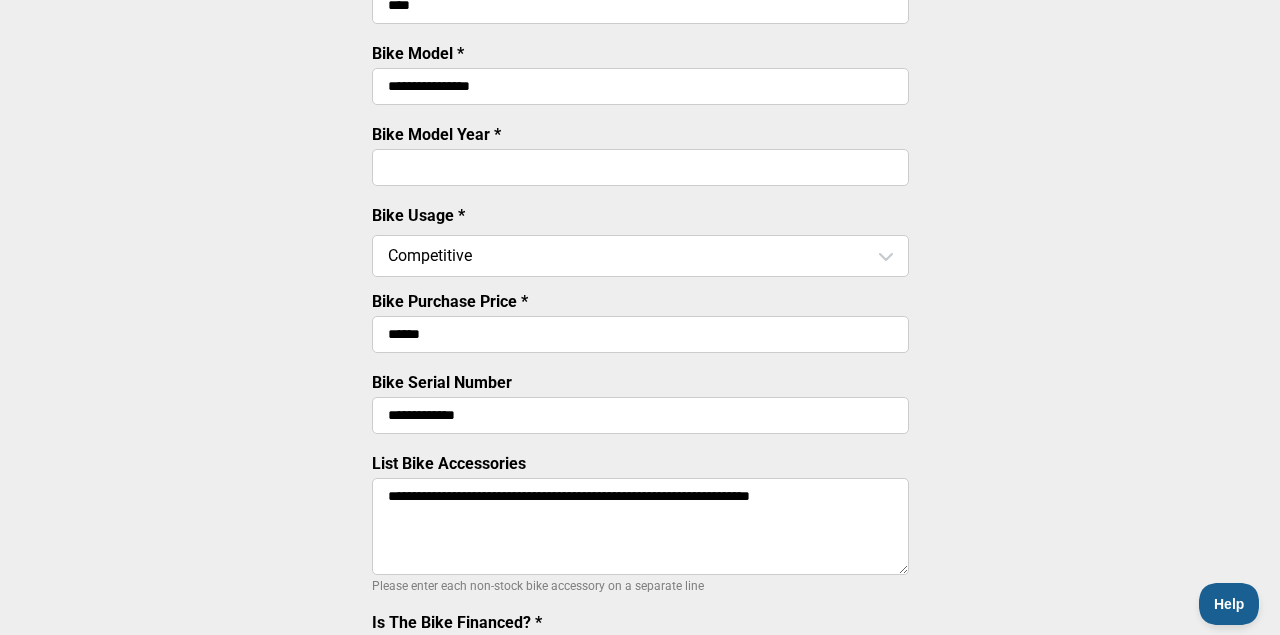 click on "**********" at bounding box center [640, 526] 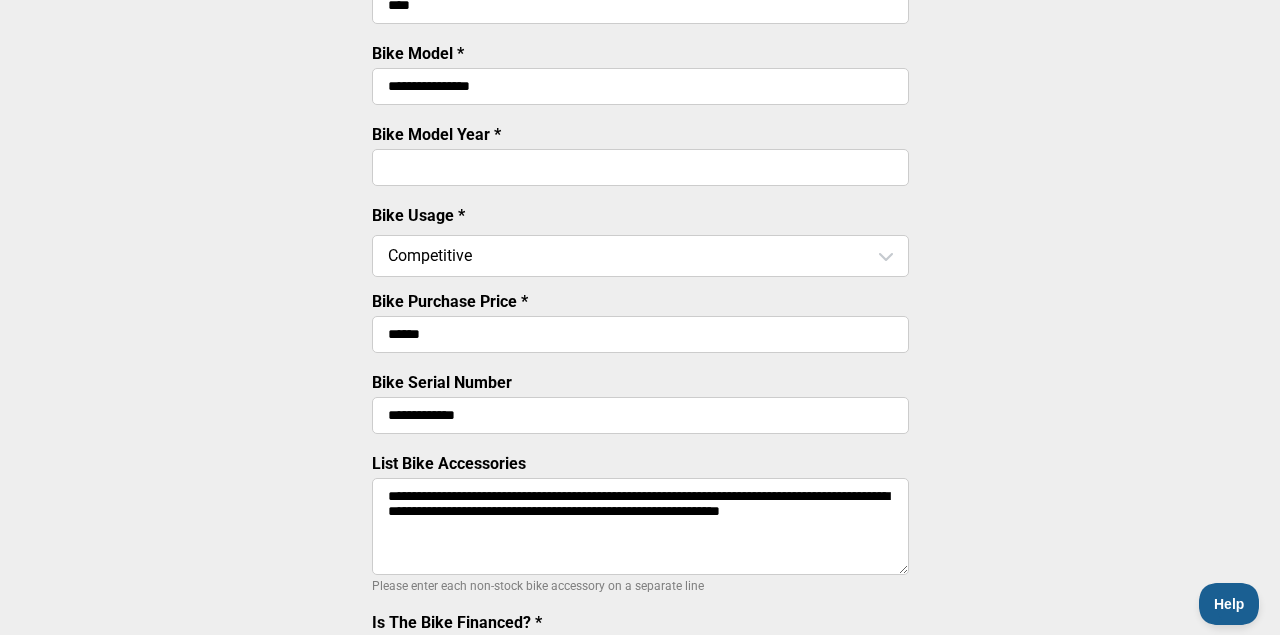 click on "**********" at bounding box center (640, 526) 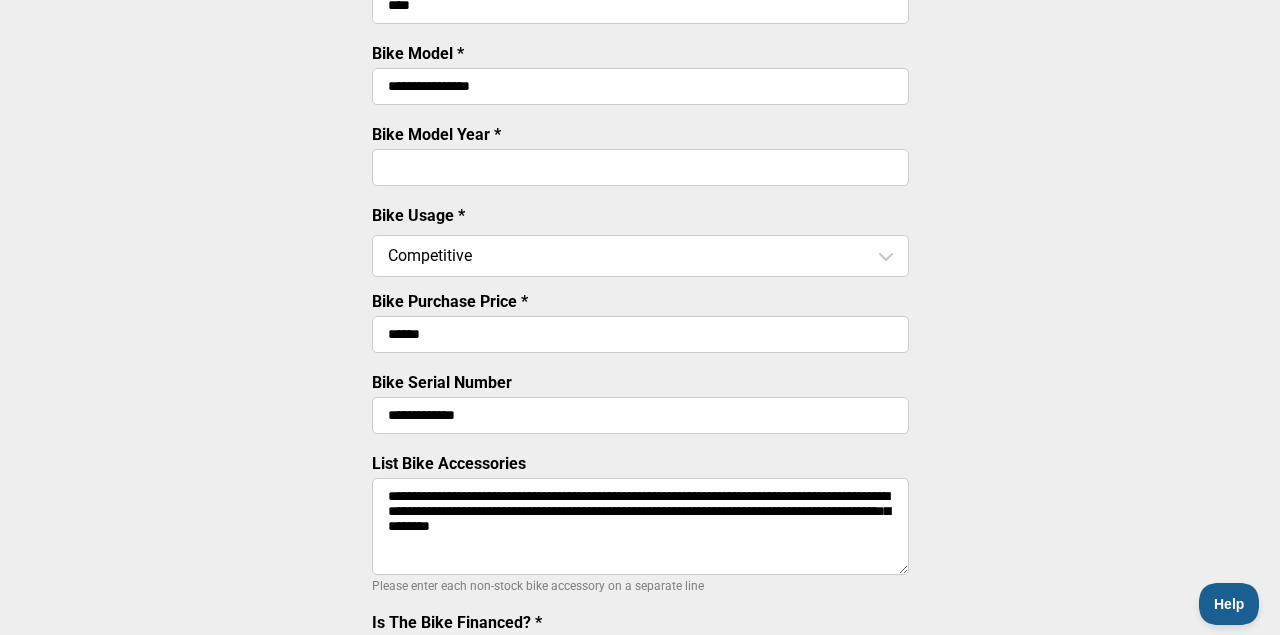 type on "**********" 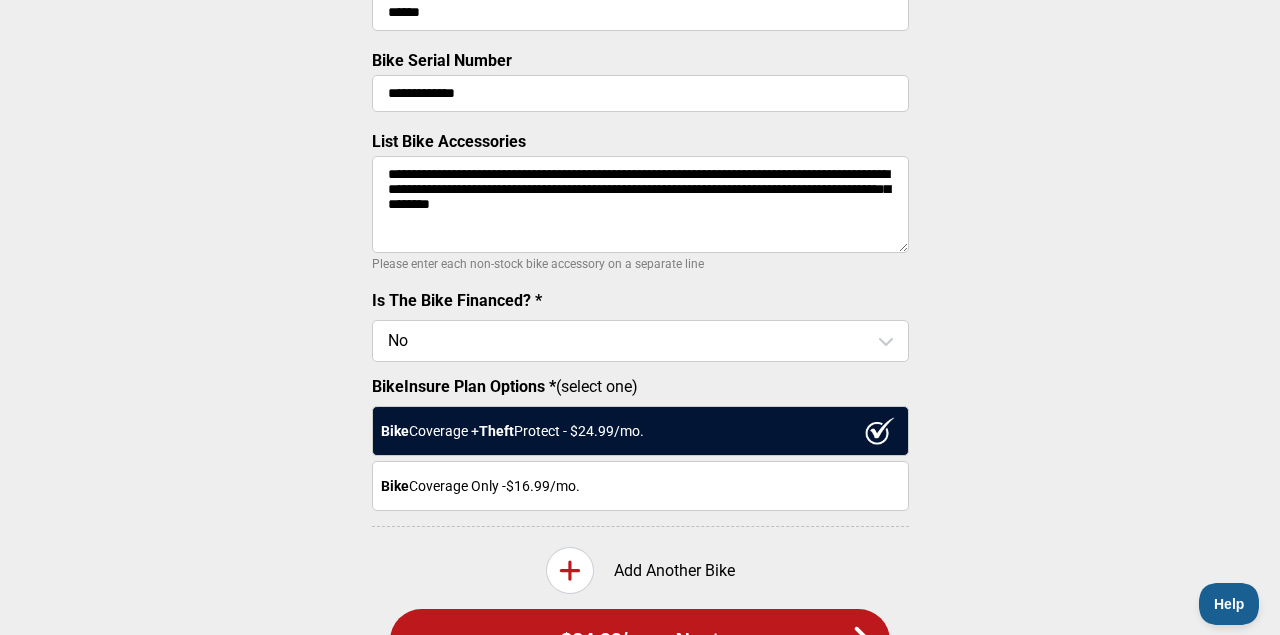 scroll, scrollTop: 699, scrollLeft: 0, axis: vertical 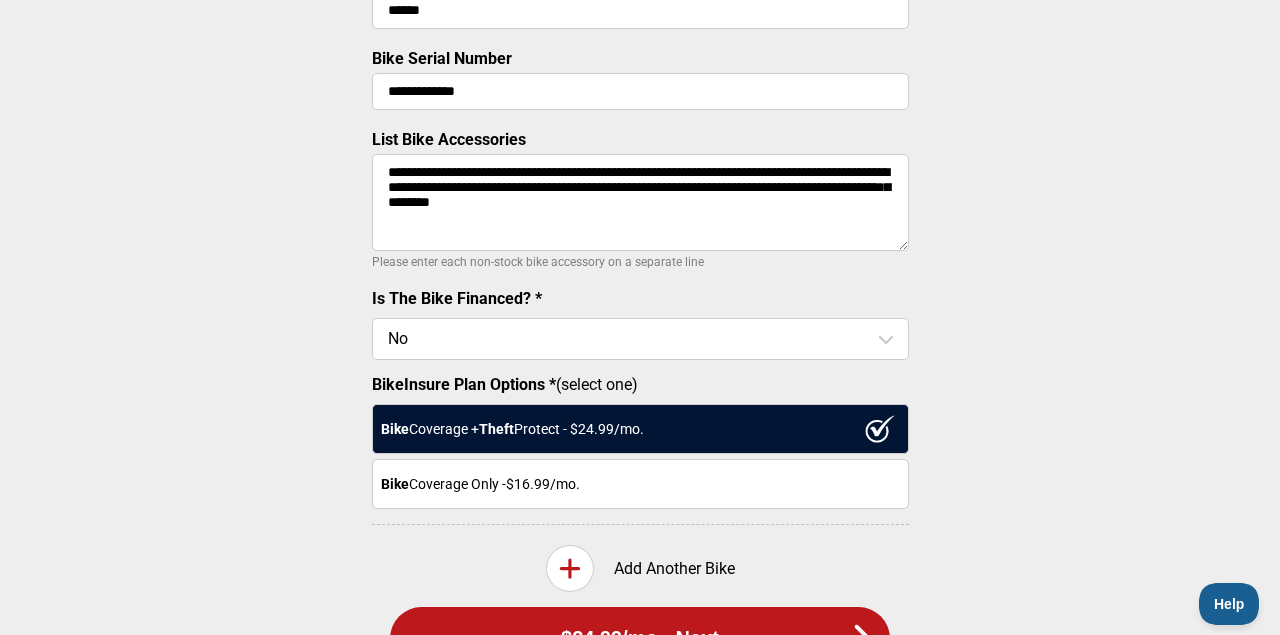 click on "Bike Coverage +    Theft Protect - $ 24.99 /mo." at bounding box center (640, 429) 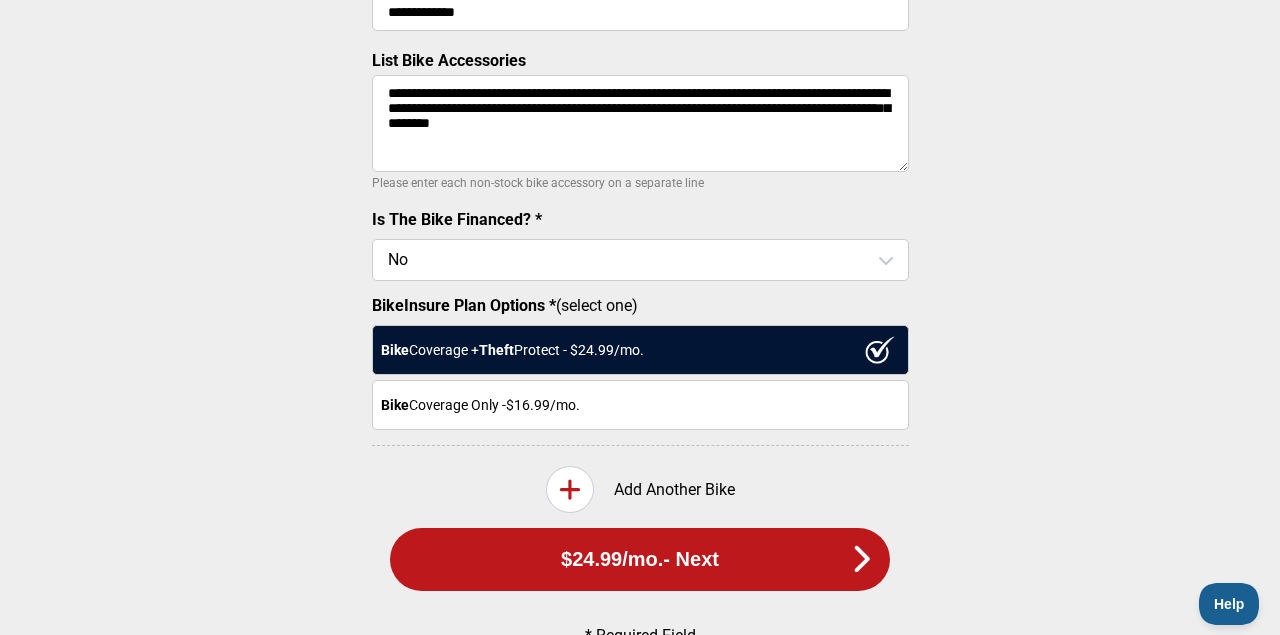 scroll, scrollTop: 786, scrollLeft: 0, axis: vertical 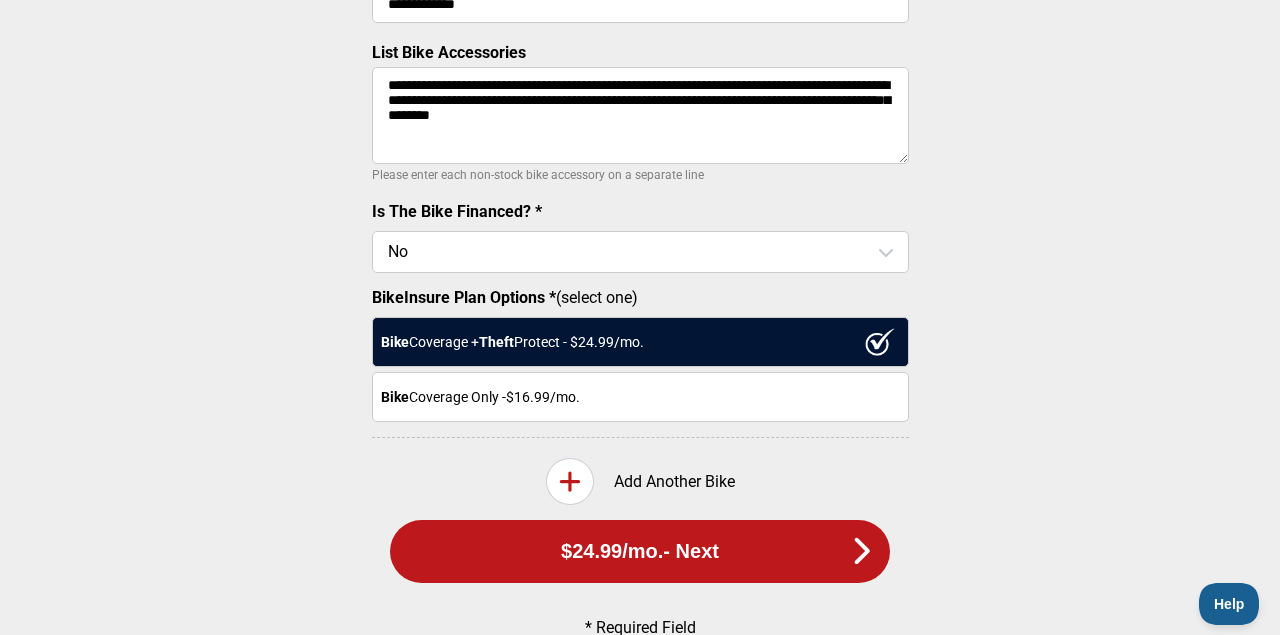 click on "$24.99 /mo.  - Next" at bounding box center (640, 551) 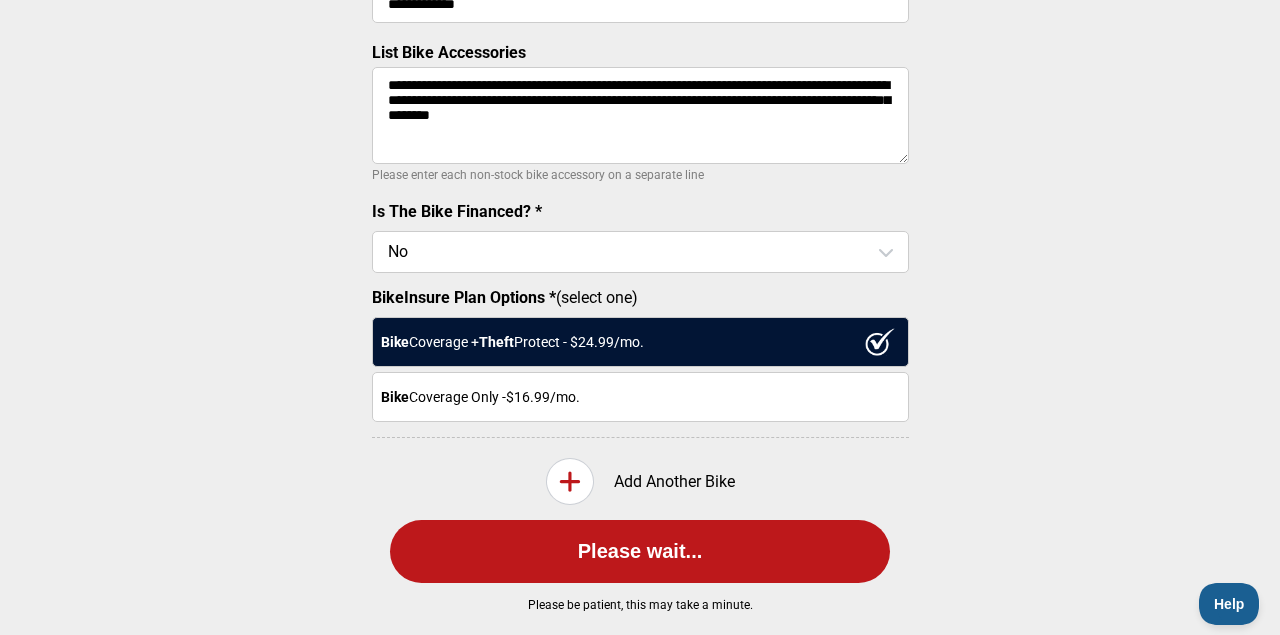 scroll, scrollTop: 0, scrollLeft: 0, axis: both 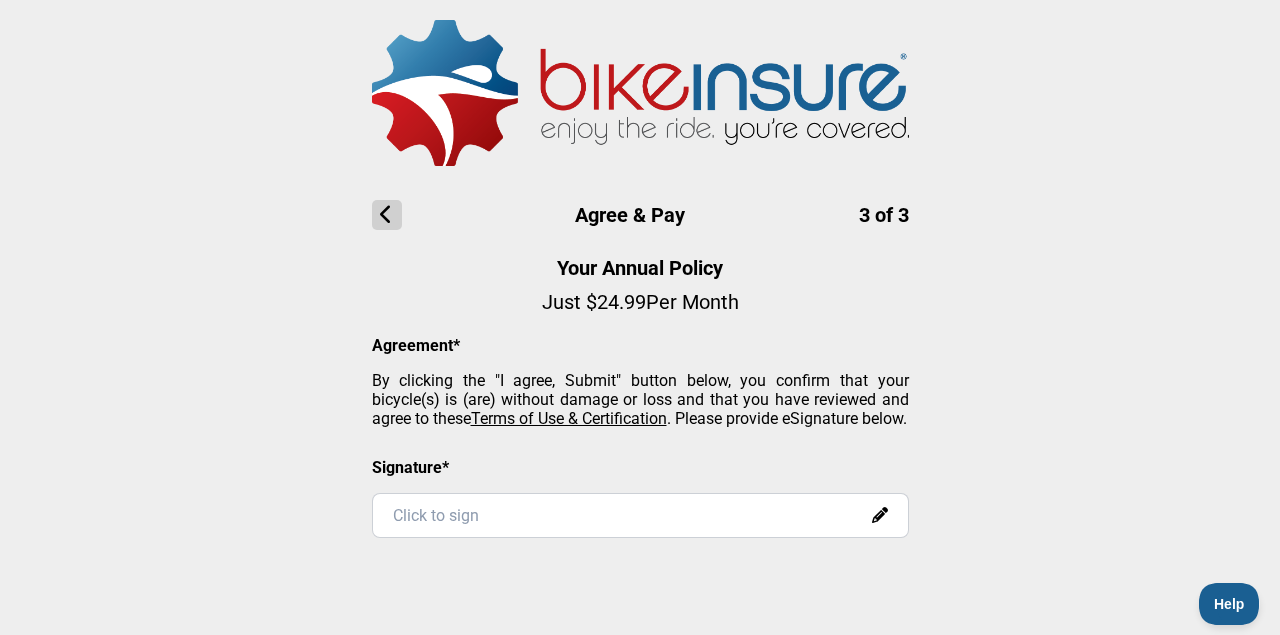 click on "Click to sign" at bounding box center (640, 515) 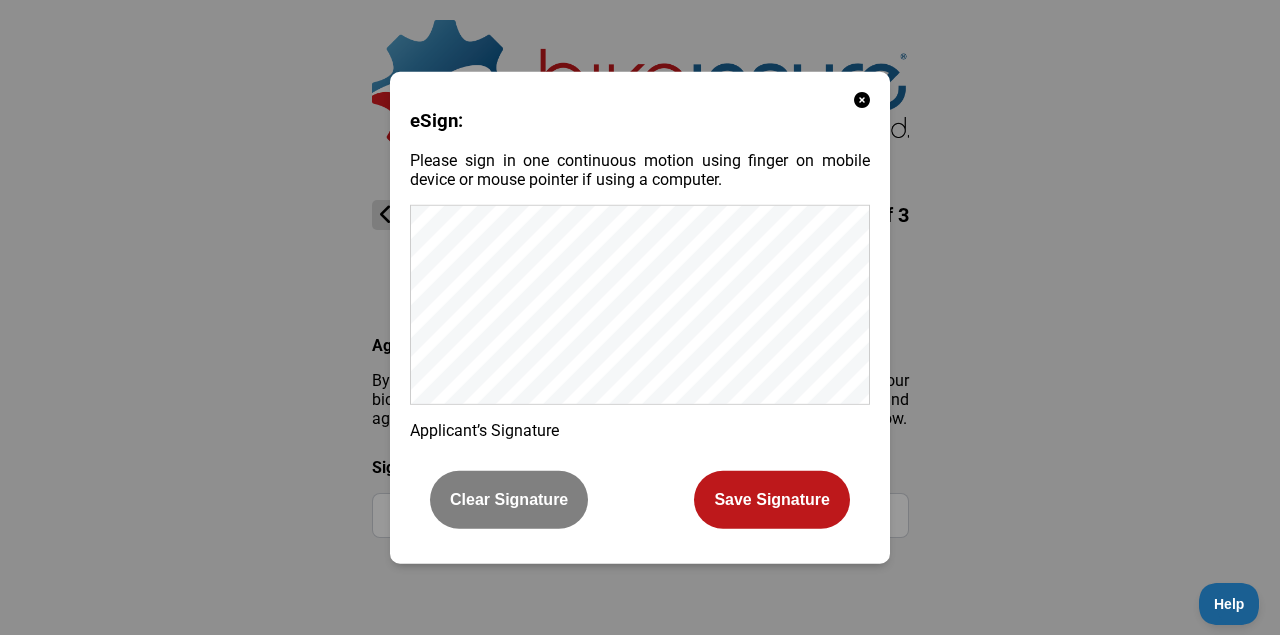 click at bounding box center (862, 99) 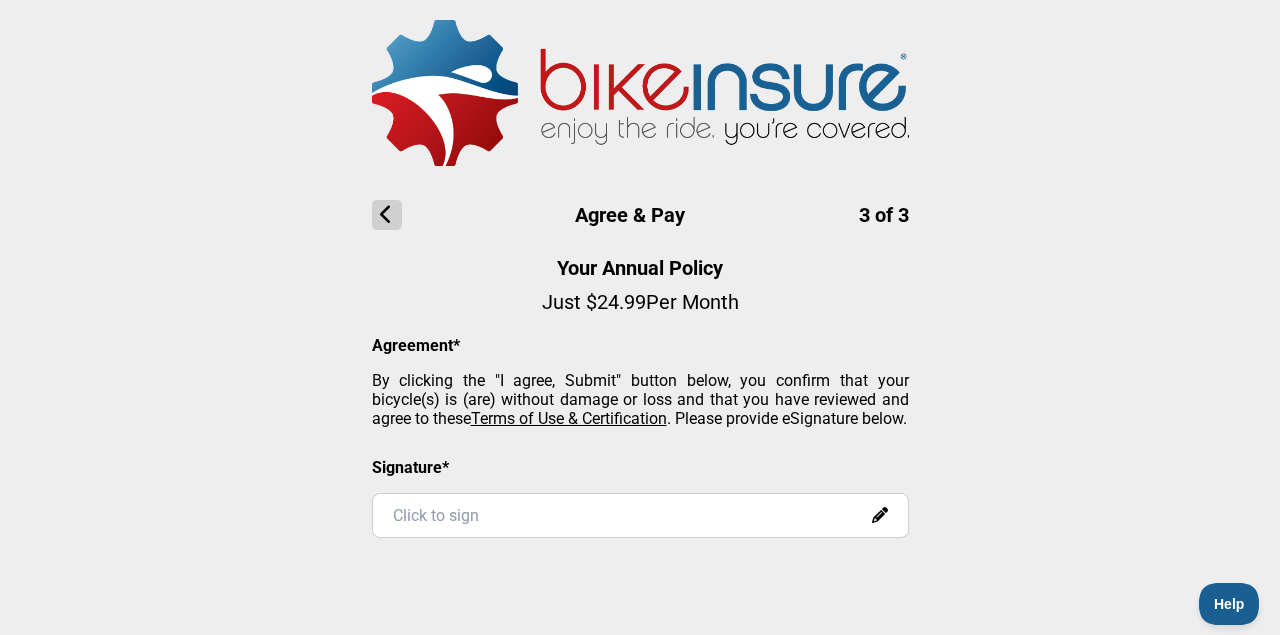 click at bounding box center [387, 215] 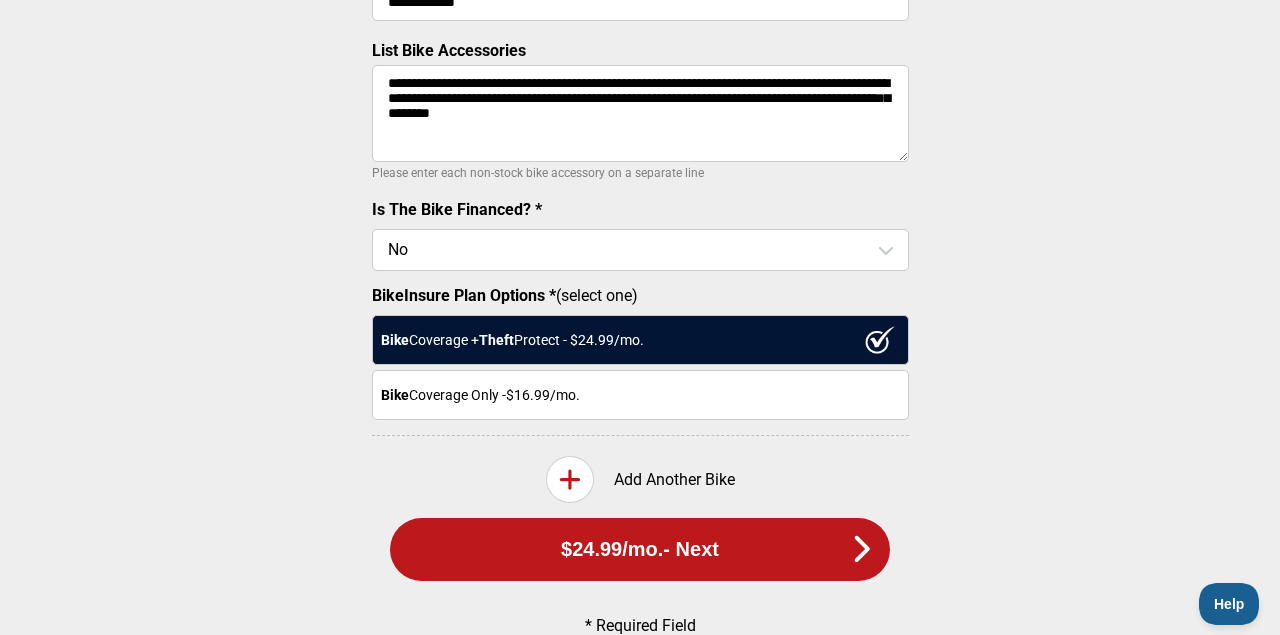 scroll, scrollTop: 804, scrollLeft: 0, axis: vertical 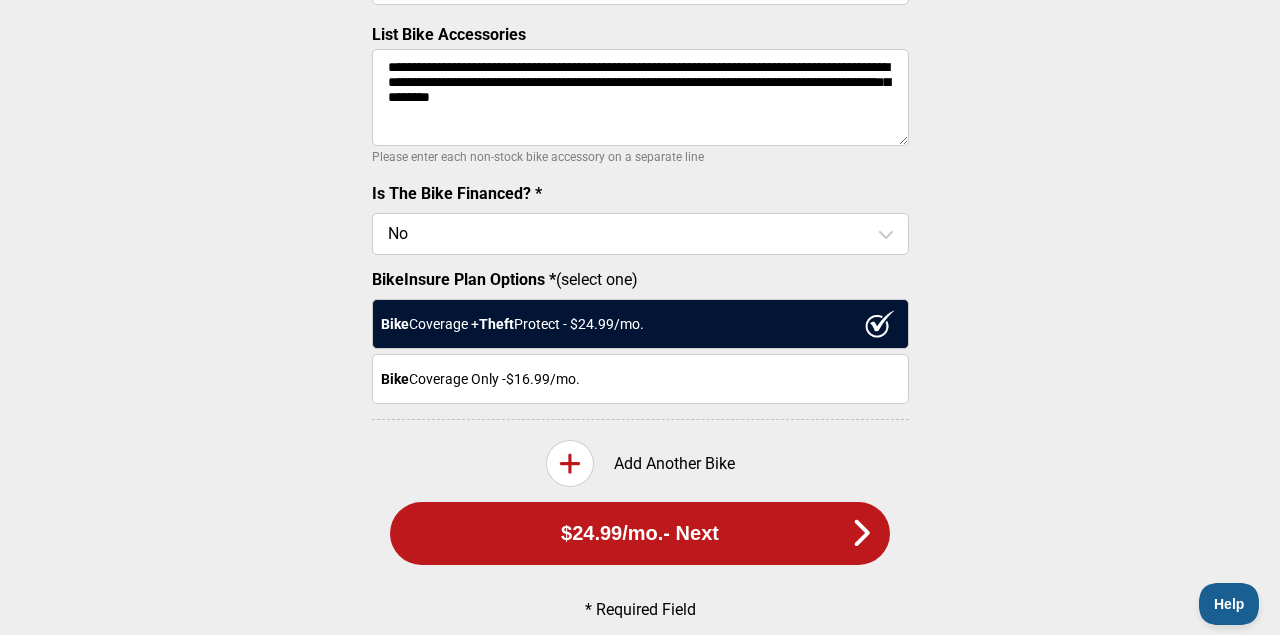 click on "**********" at bounding box center [640, 97] 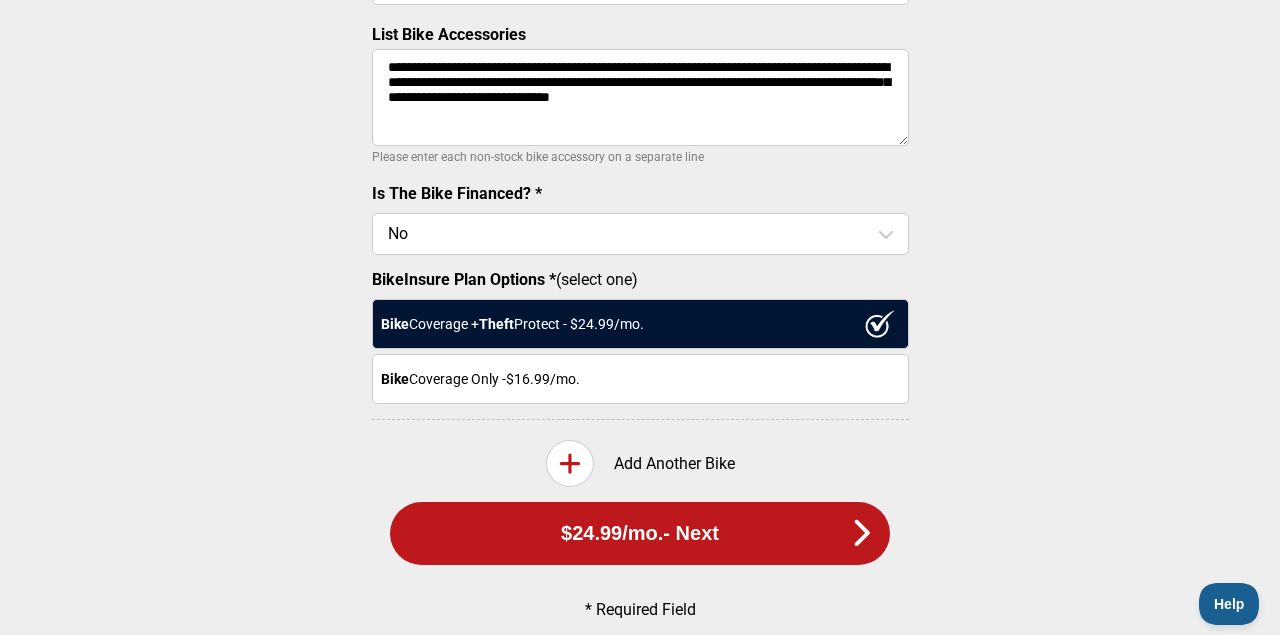 type on "**********" 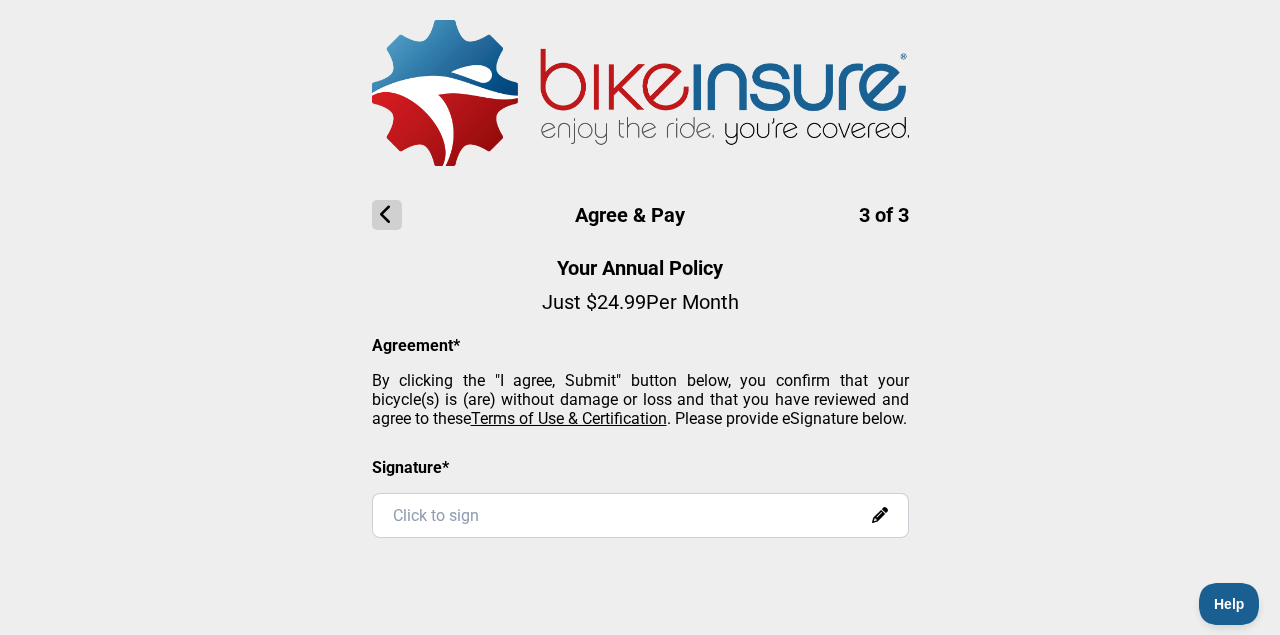 scroll, scrollTop: 0, scrollLeft: 0, axis: both 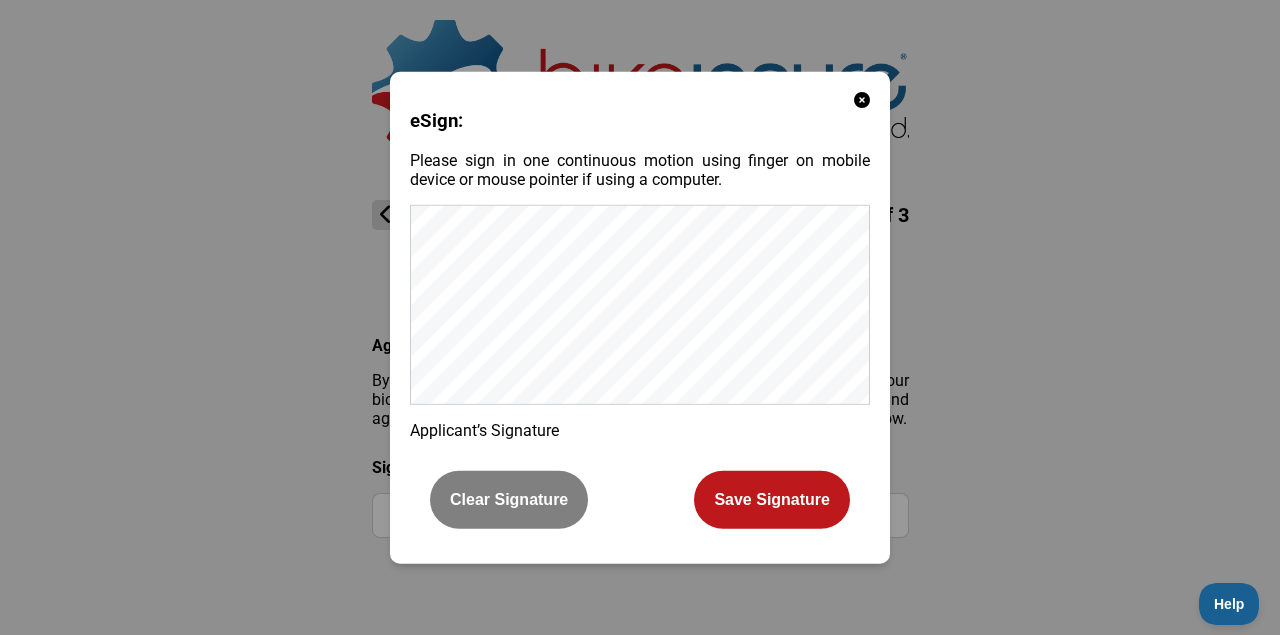 click on "Clear Signature" at bounding box center [509, 500] 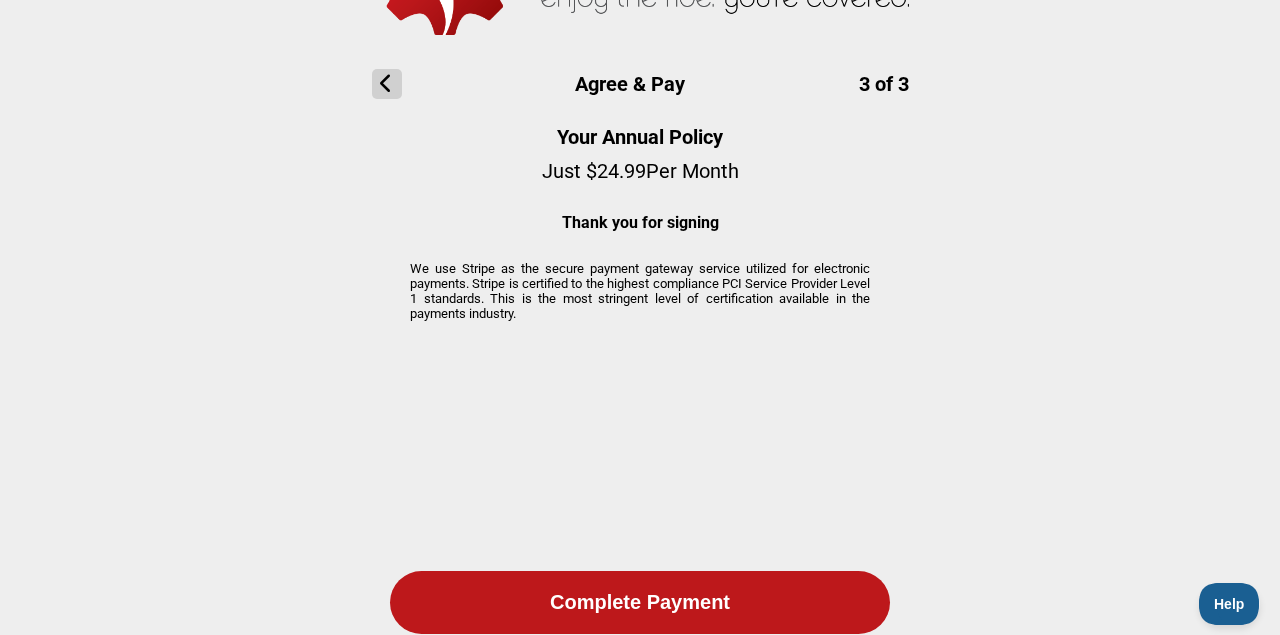 scroll, scrollTop: 163, scrollLeft: 0, axis: vertical 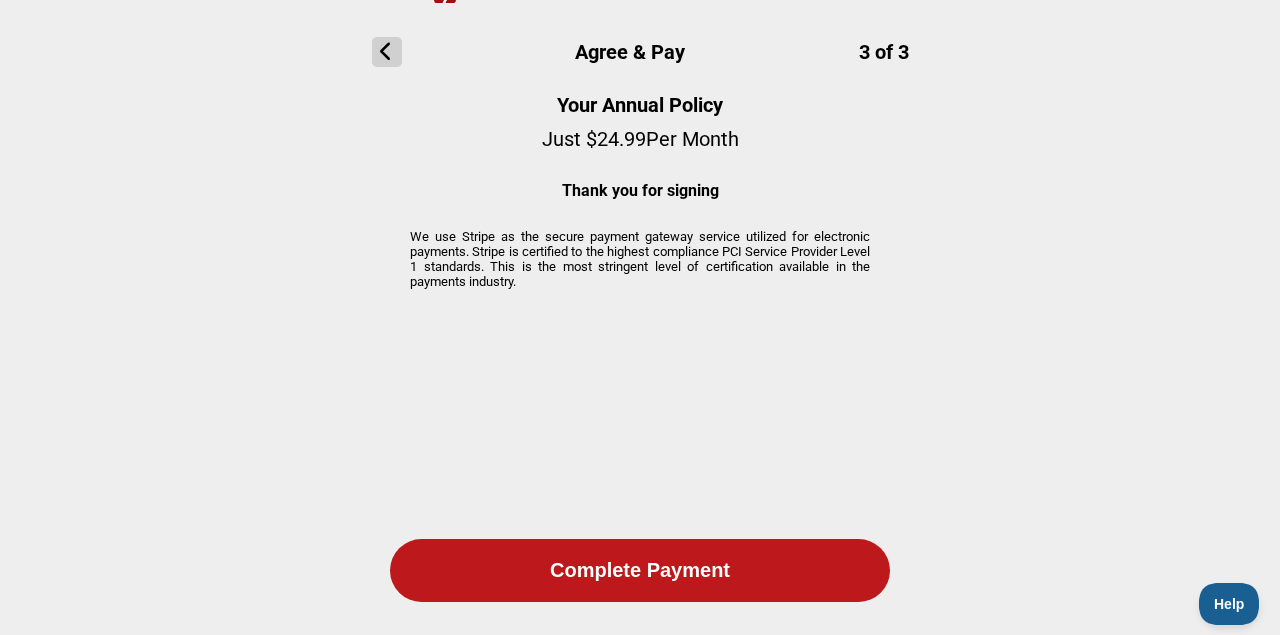 click on "Agree & Pay  3 of 3   Your Annual Policy   Just $ 24.99  Per Month   Thank you for signing     We use Stripe as the secure payment gateway service utilized for electronic payments. Stripe is certified to the highest compliance PCI Service Provider Level 1 standards. This is the most stringent level of certification available in the payments industry.       Complete Payment" at bounding box center (640, 237) 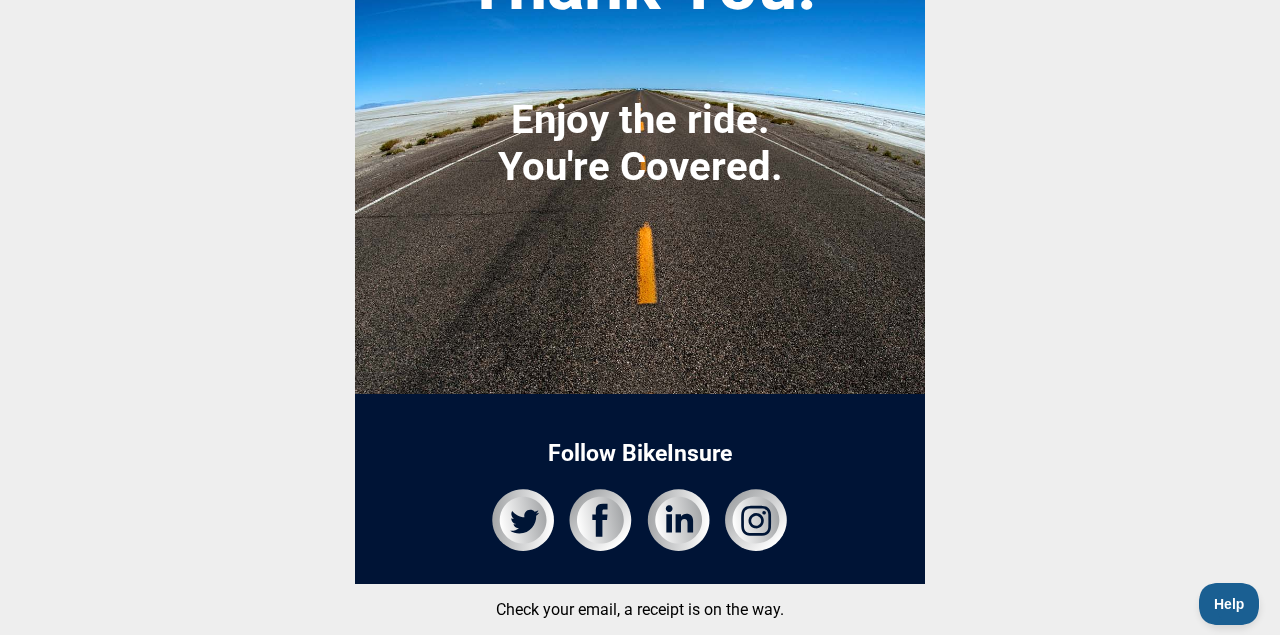 scroll, scrollTop: 0, scrollLeft: 0, axis: both 